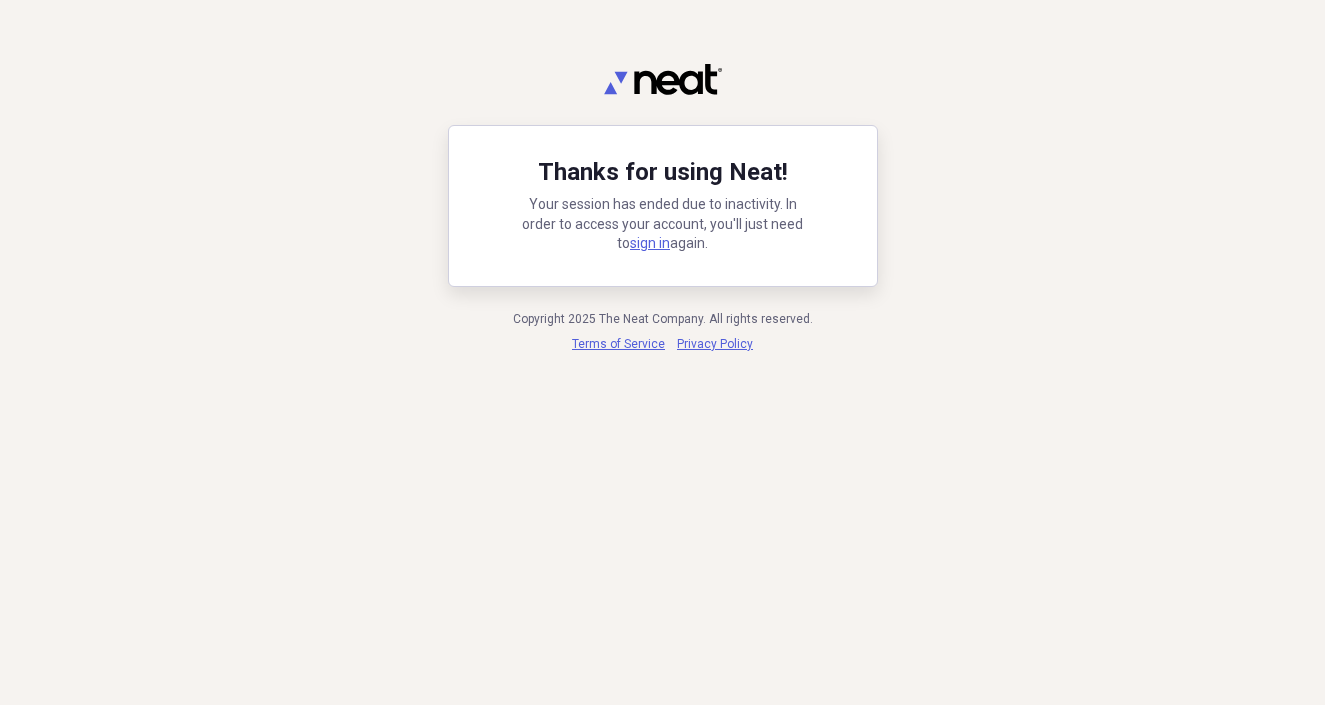 scroll, scrollTop: 0, scrollLeft: 0, axis: both 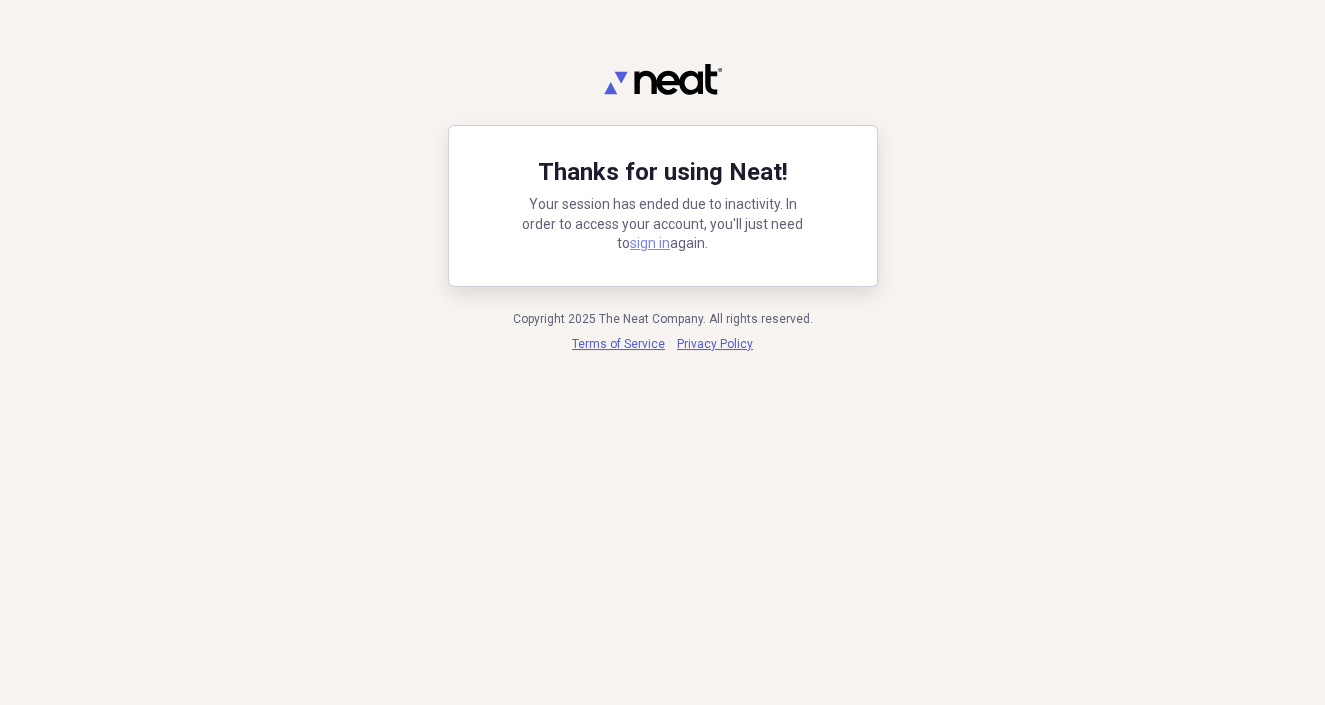 click on "sign in" at bounding box center [650, 243] 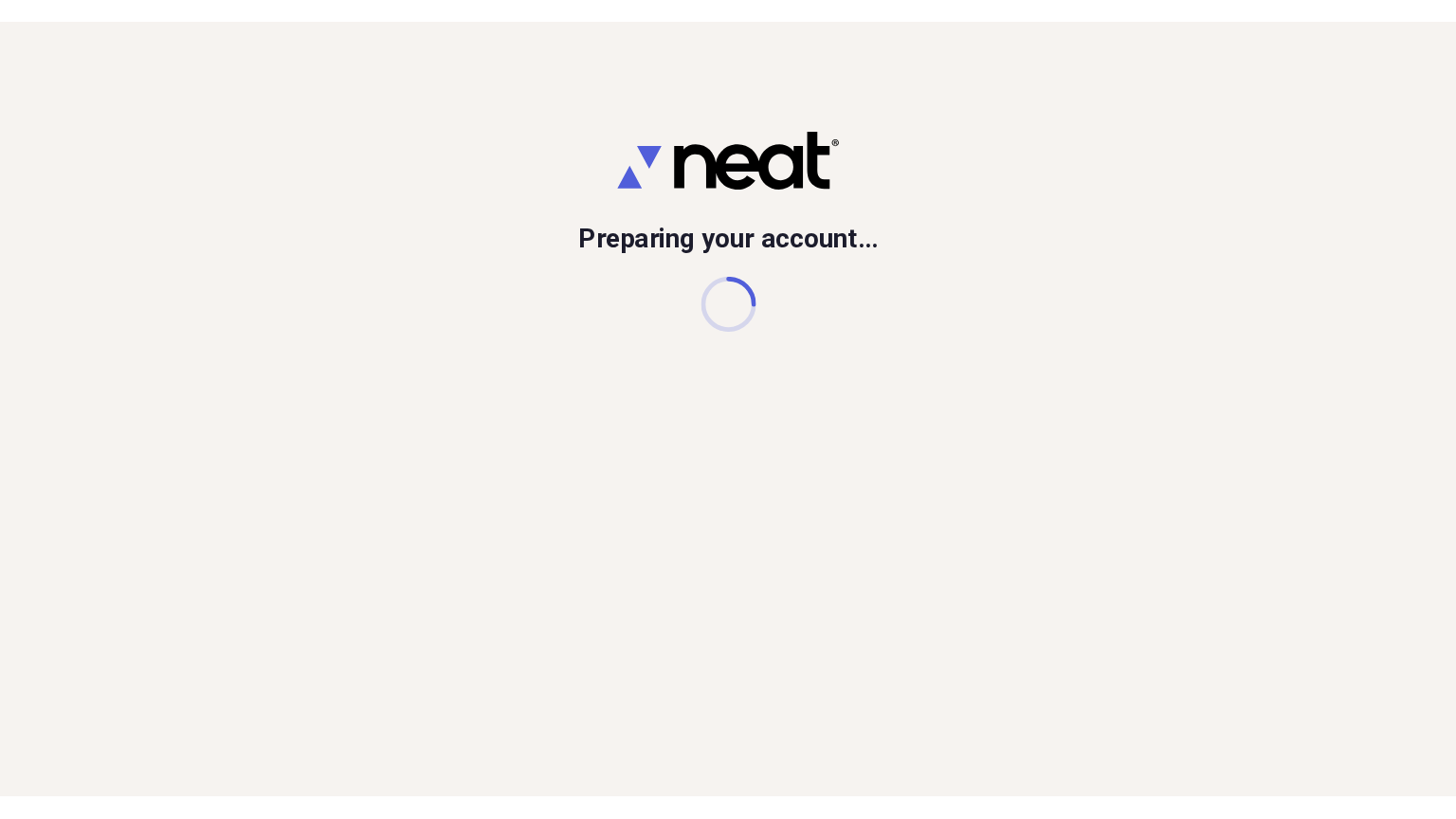 scroll, scrollTop: 0, scrollLeft: 0, axis: both 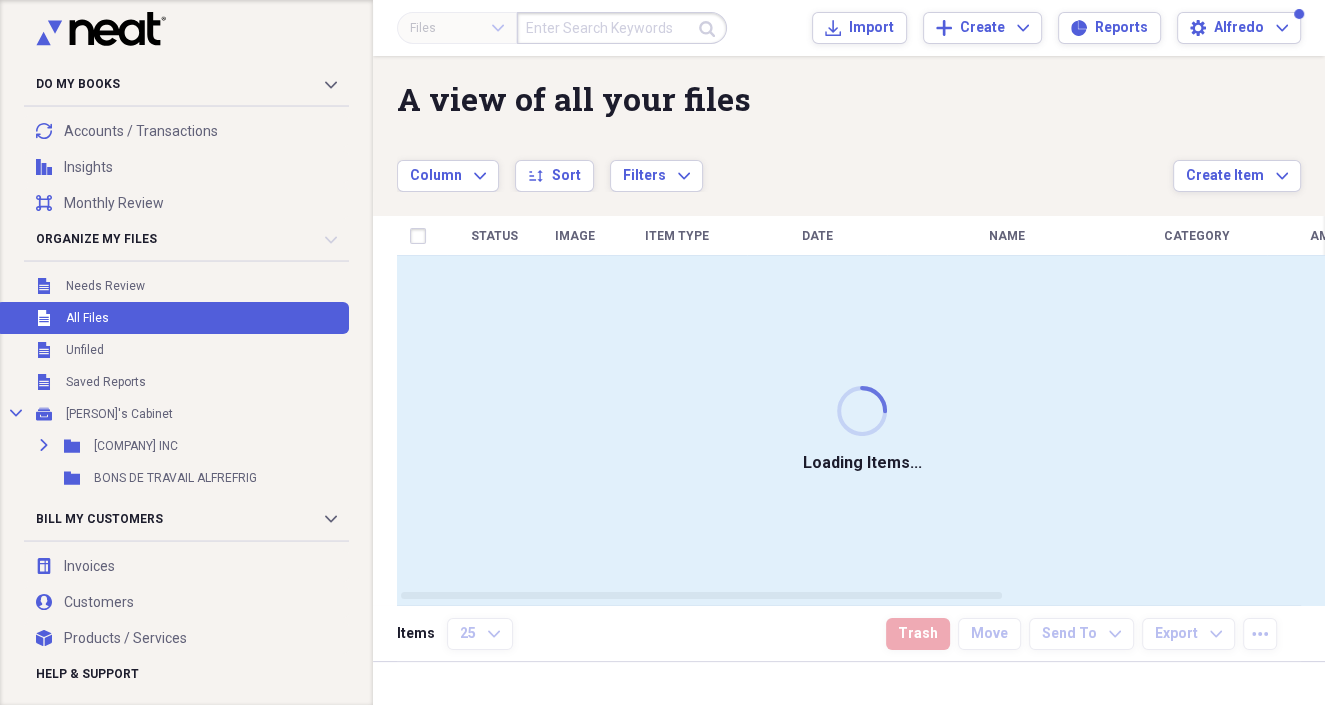 click at bounding box center [622, 28] 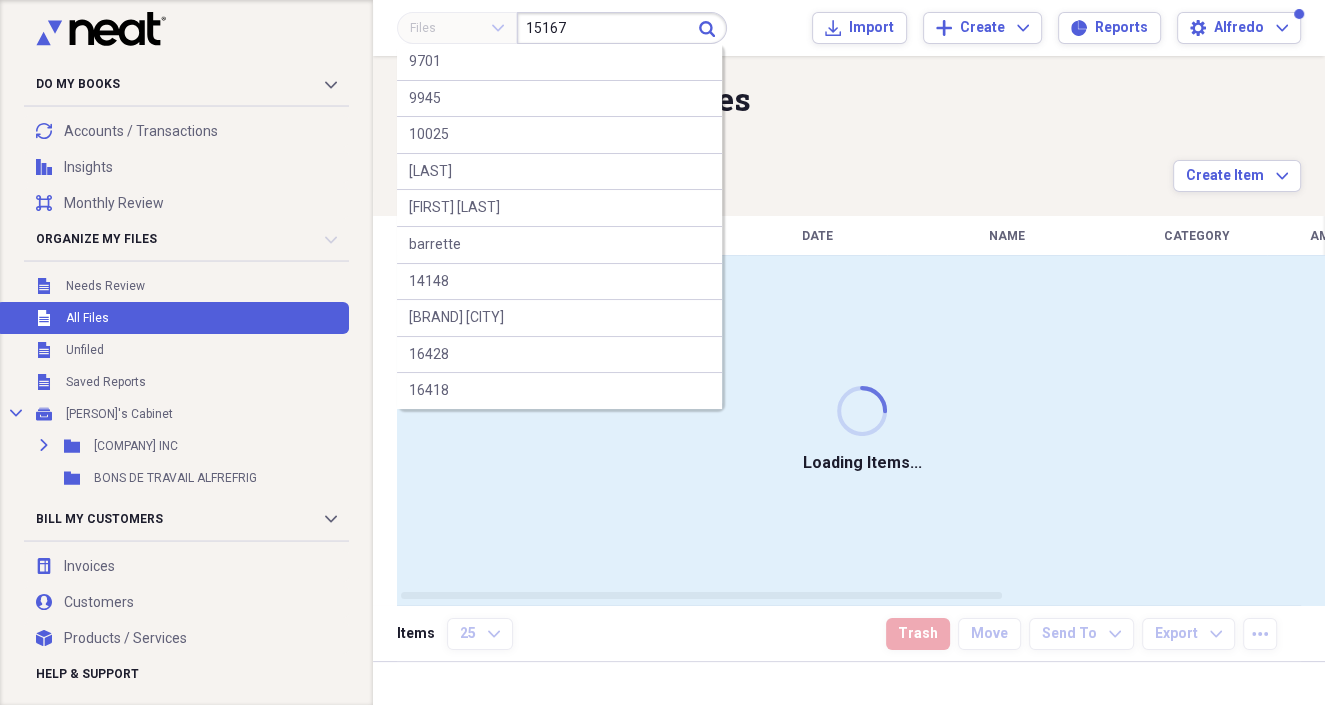 type on "15167" 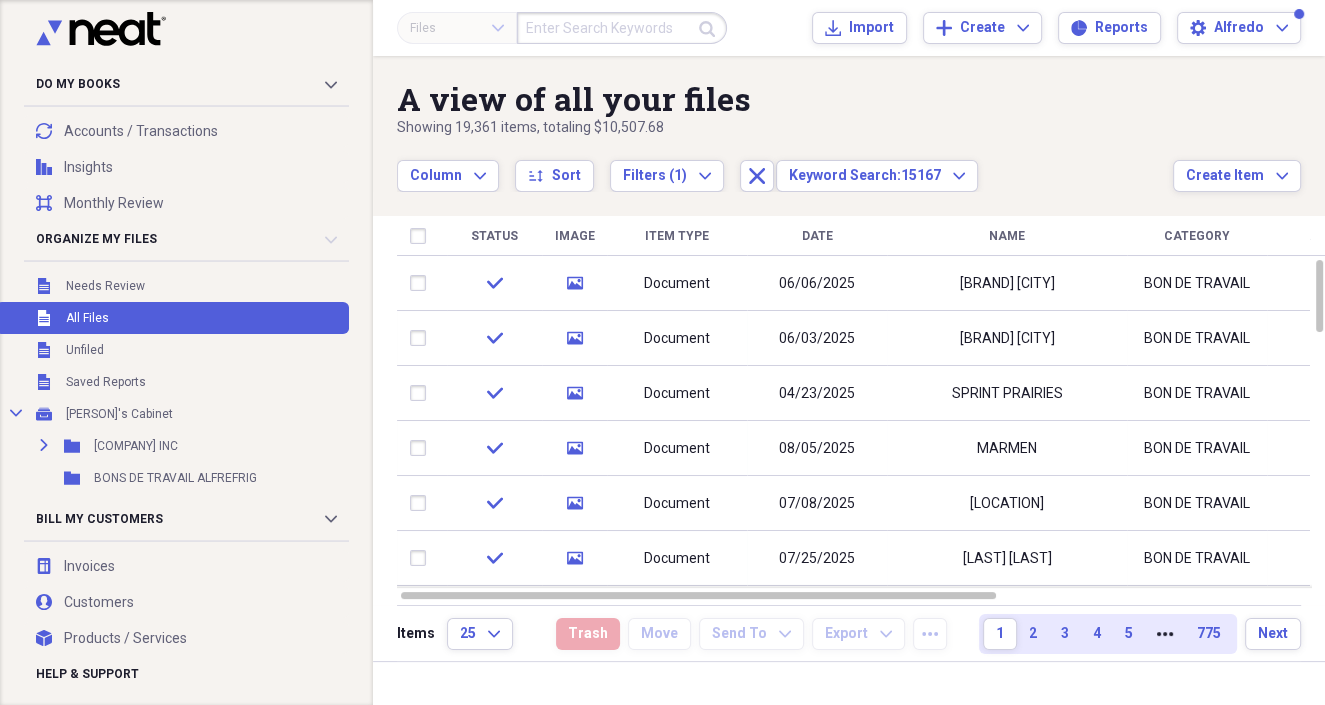 click at bounding box center (622, 28) 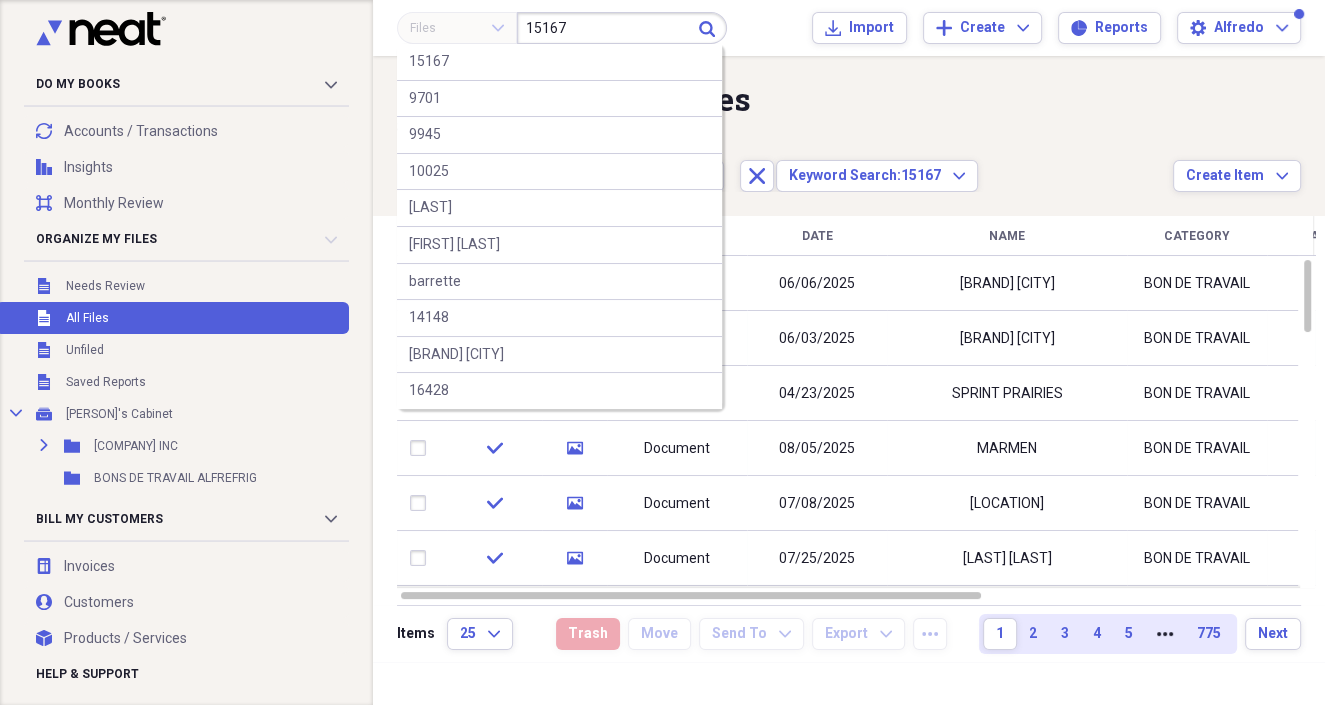 type on "15167" 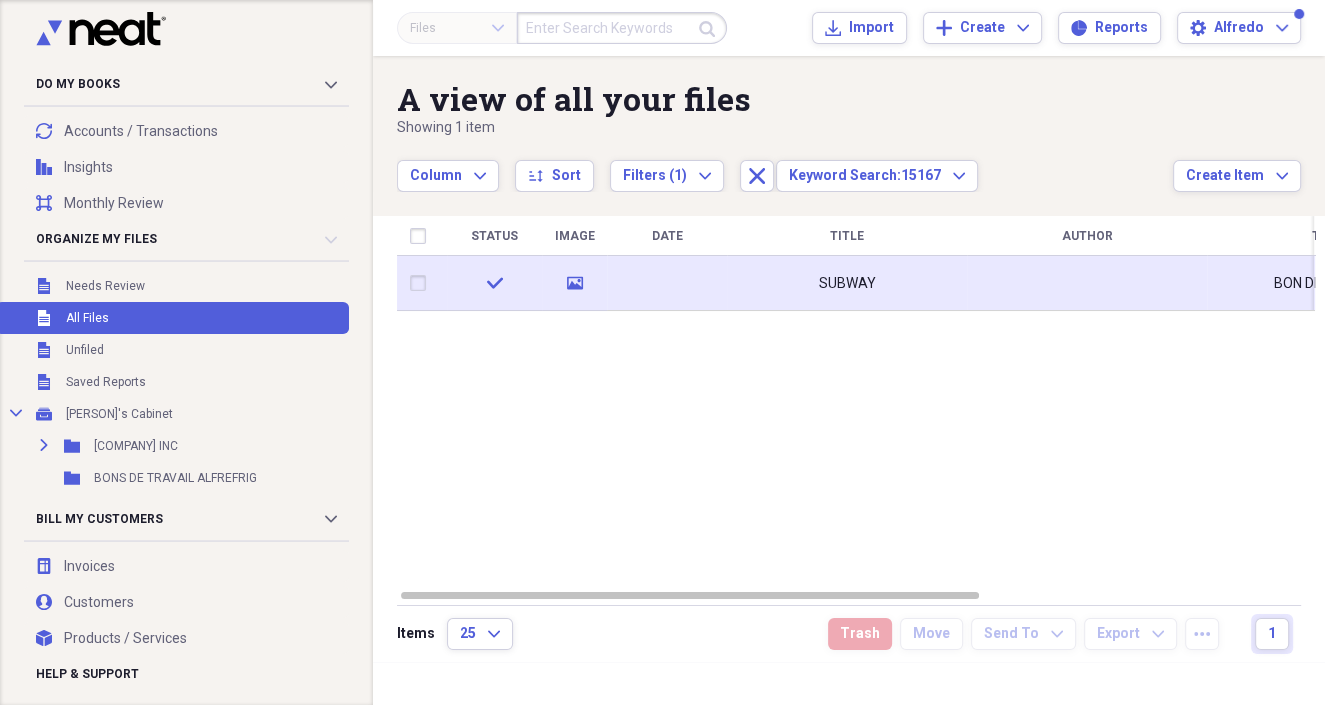 click on "SUBWAY" at bounding box center [847, 283] 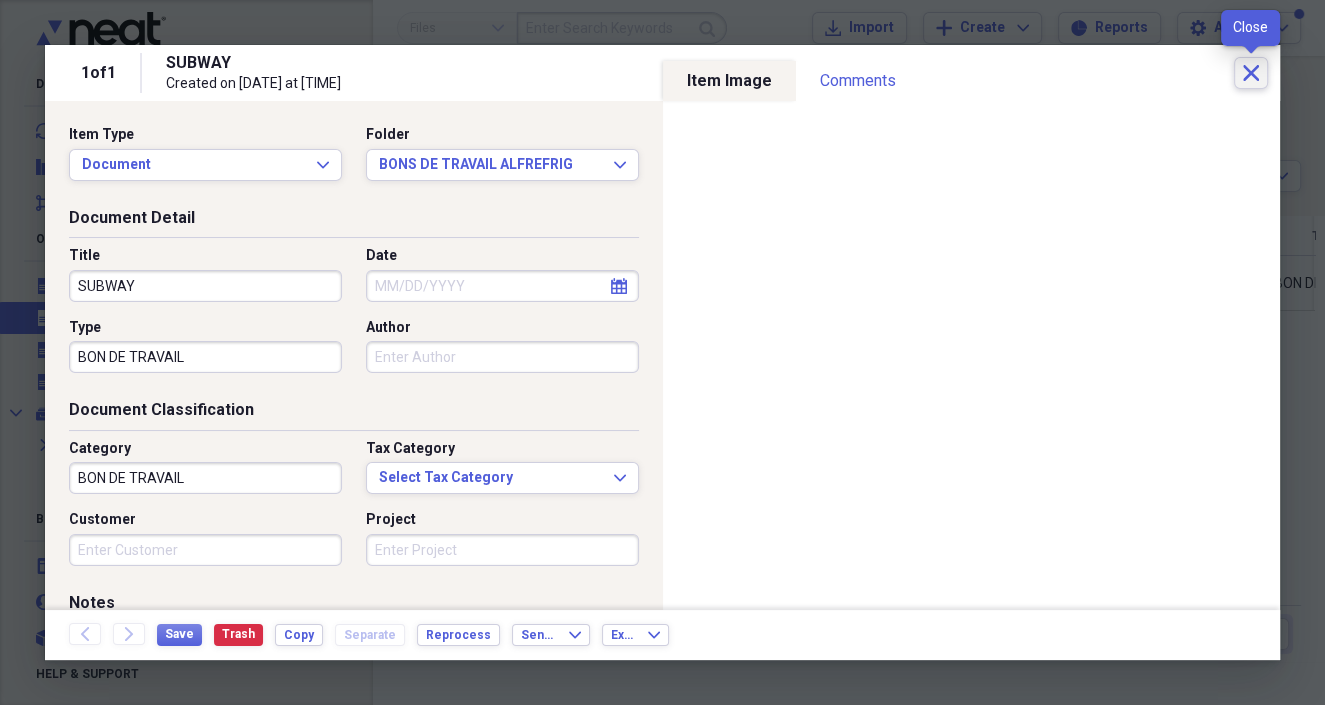 click on "Close" 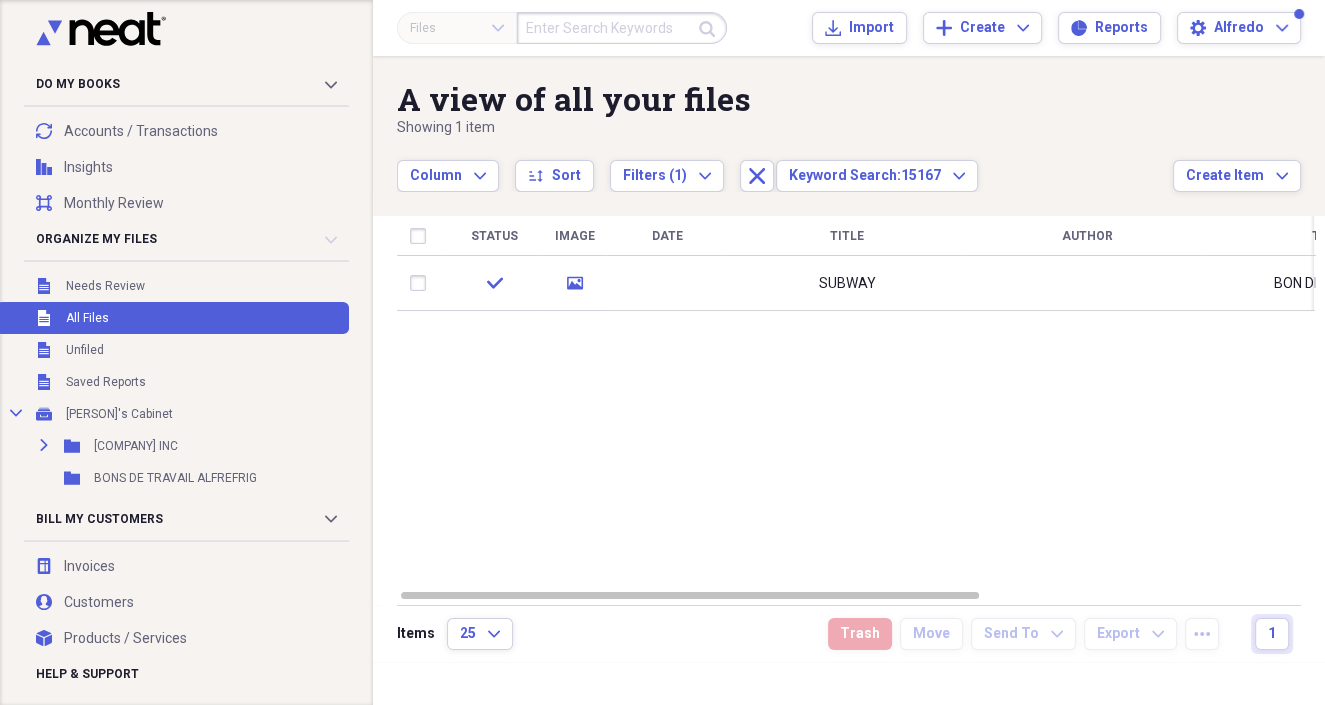 click at bounding box center (622, 28) 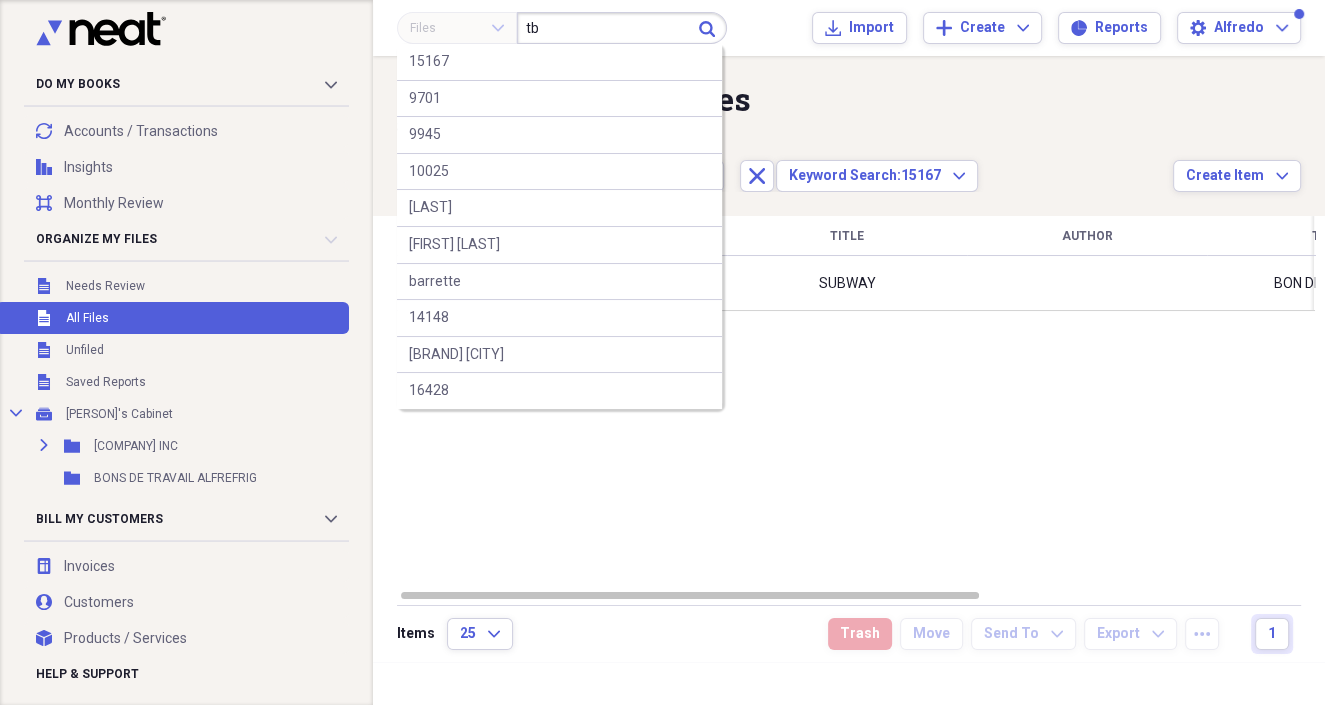 type on "t" 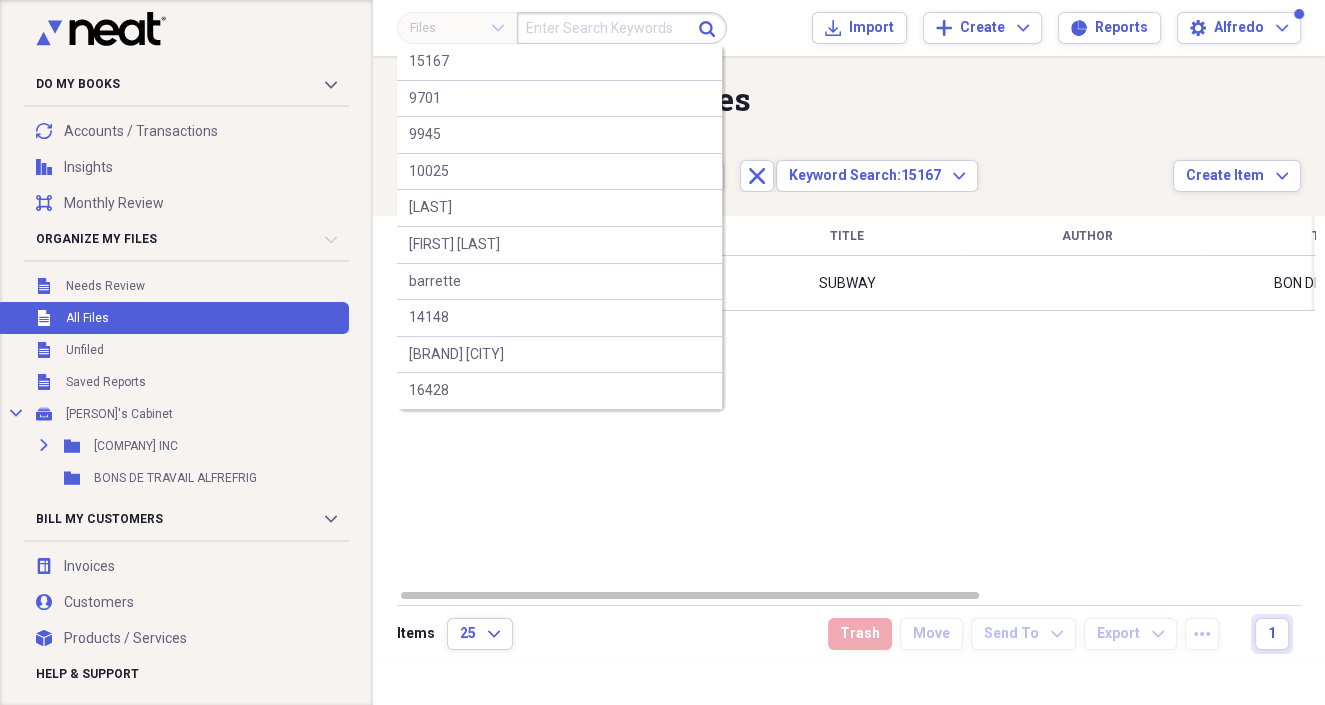 type on "d" 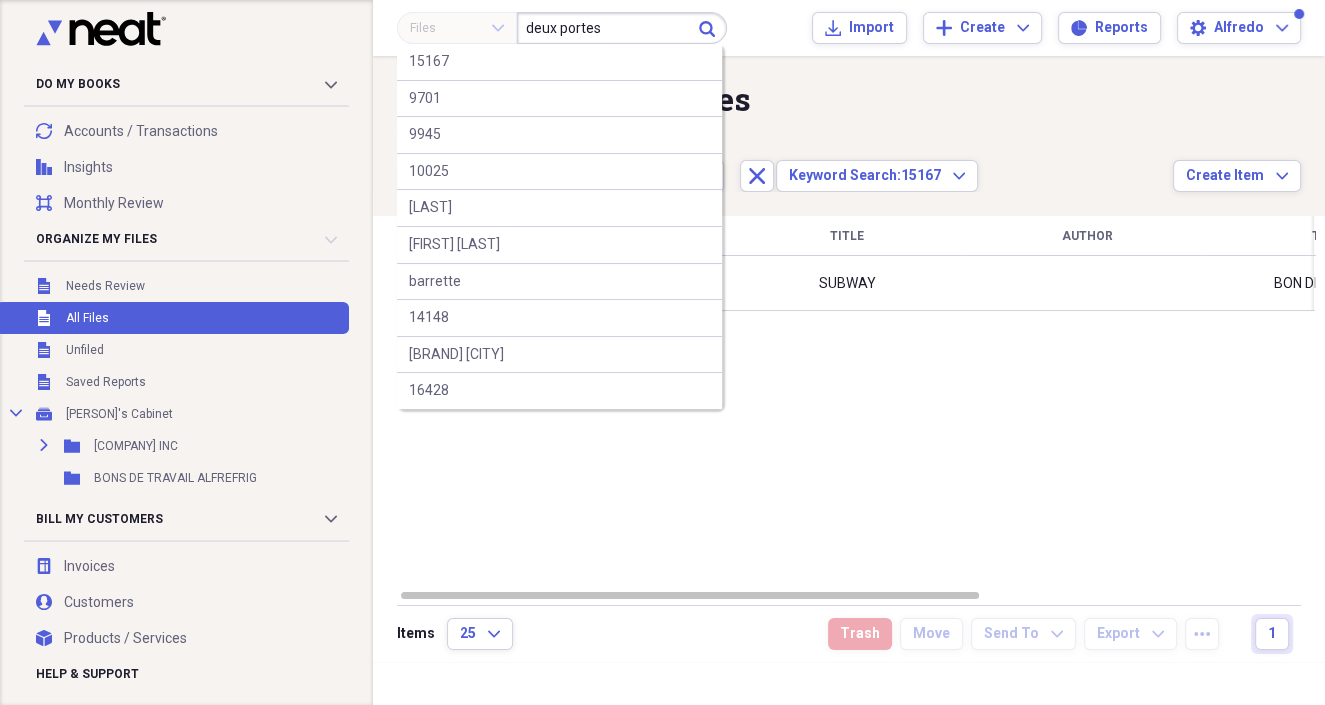 type on "deux portes" 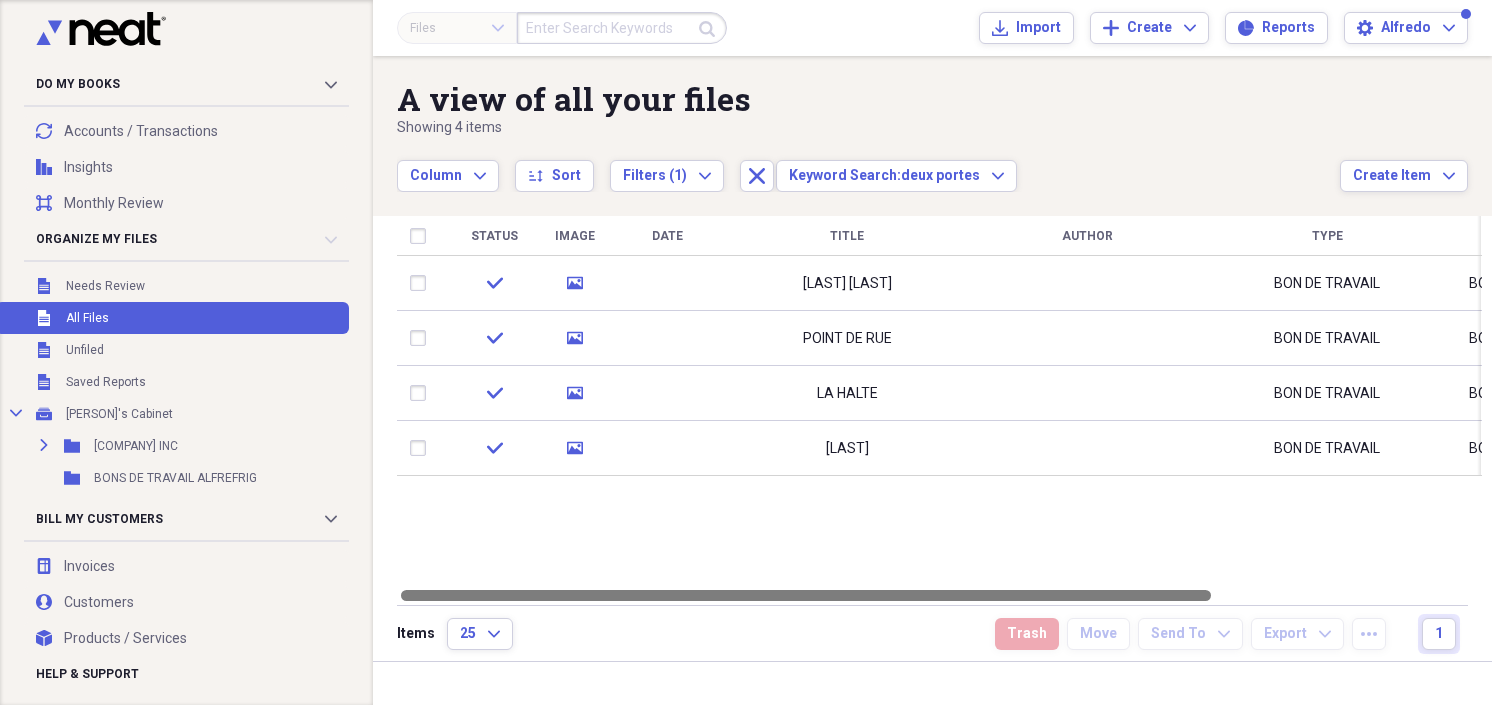 drag, startPoint x: 934, startPoint y: 588, endPoint x: 1044, endPoint y: 602, distance: 110.88733 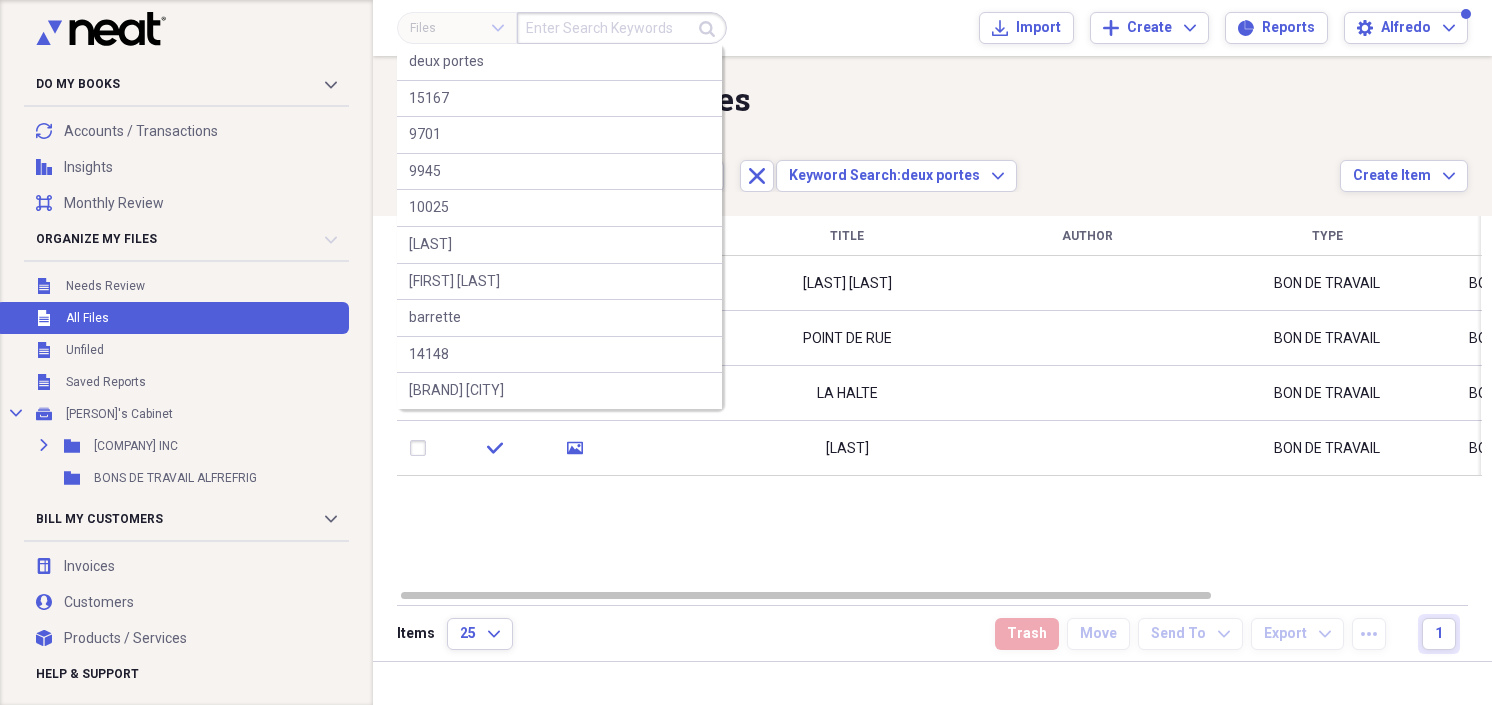 click at bounding box center (622, 28) 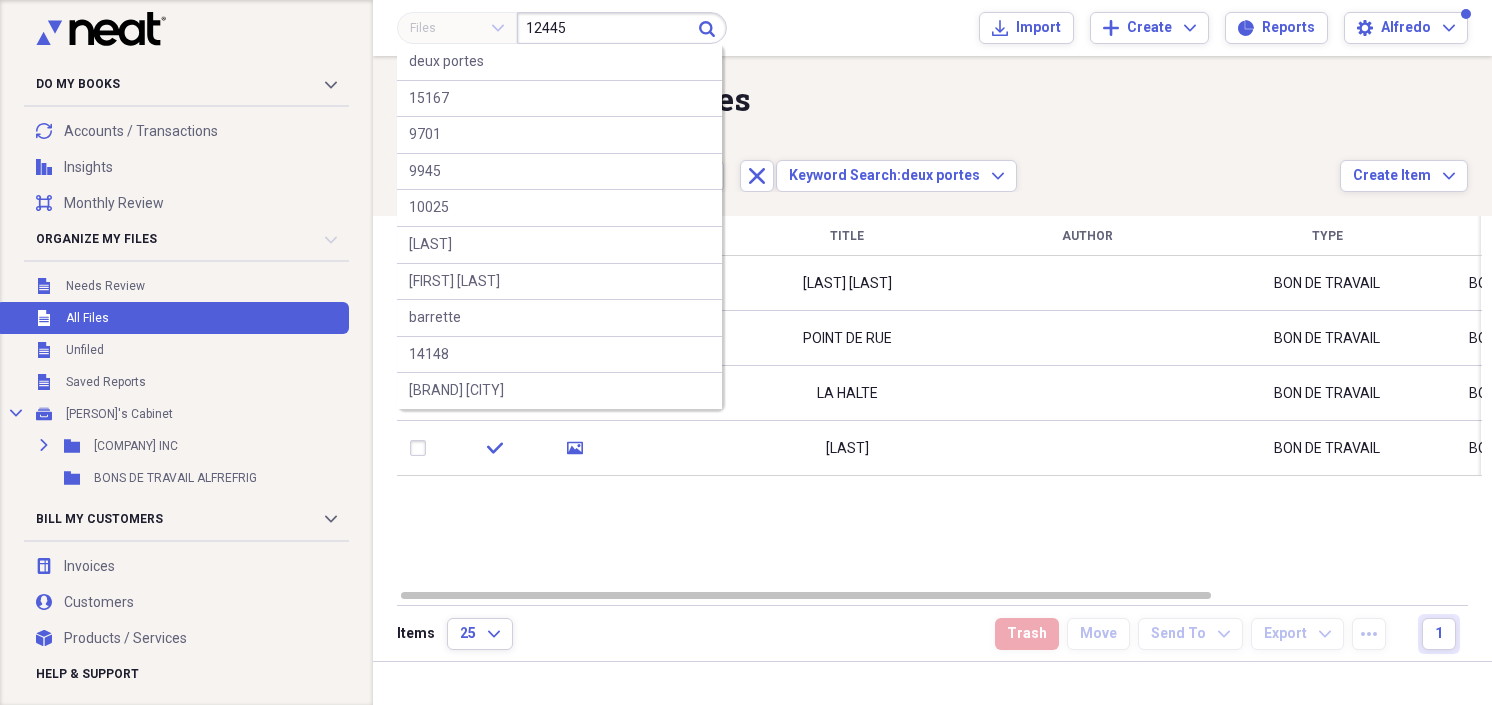 type on "12445" 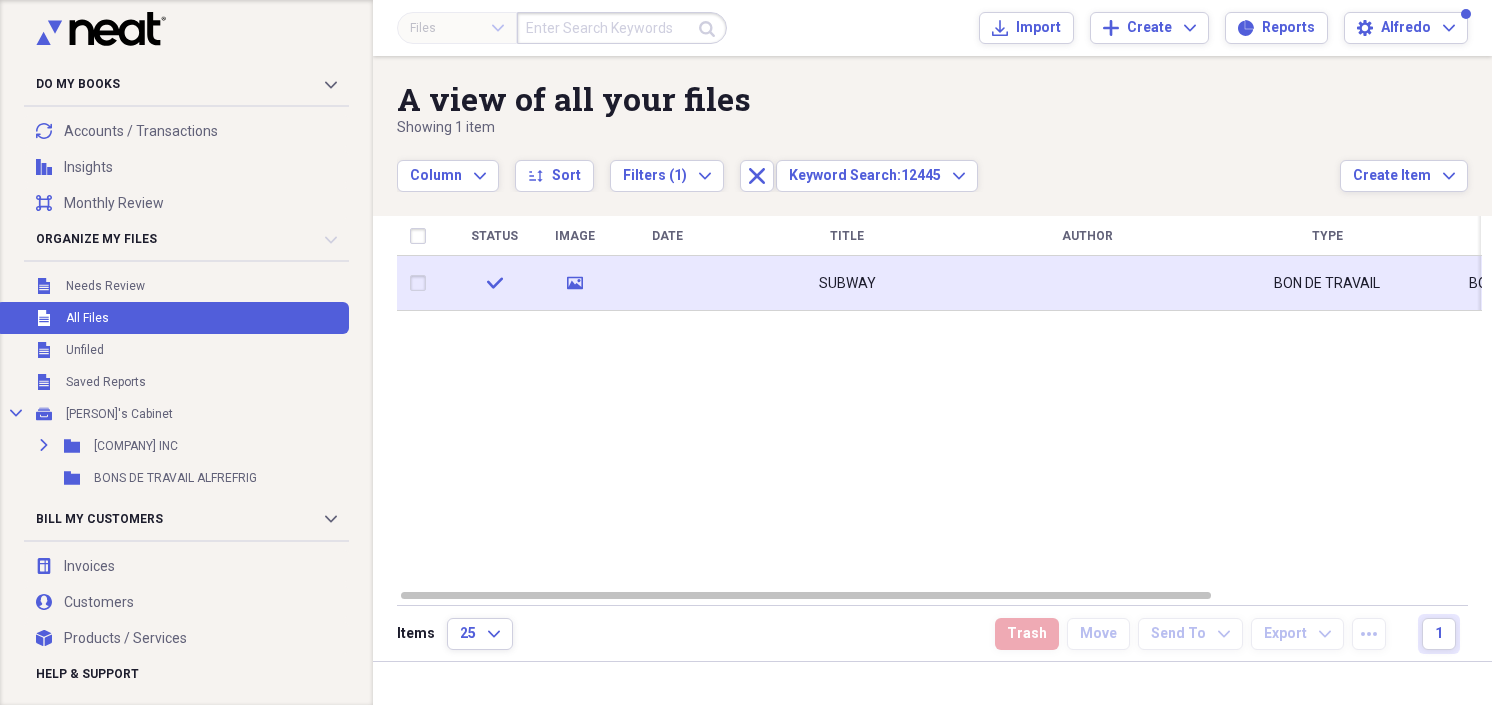 click on "SUBWAY" at bounding box center [847, 283] 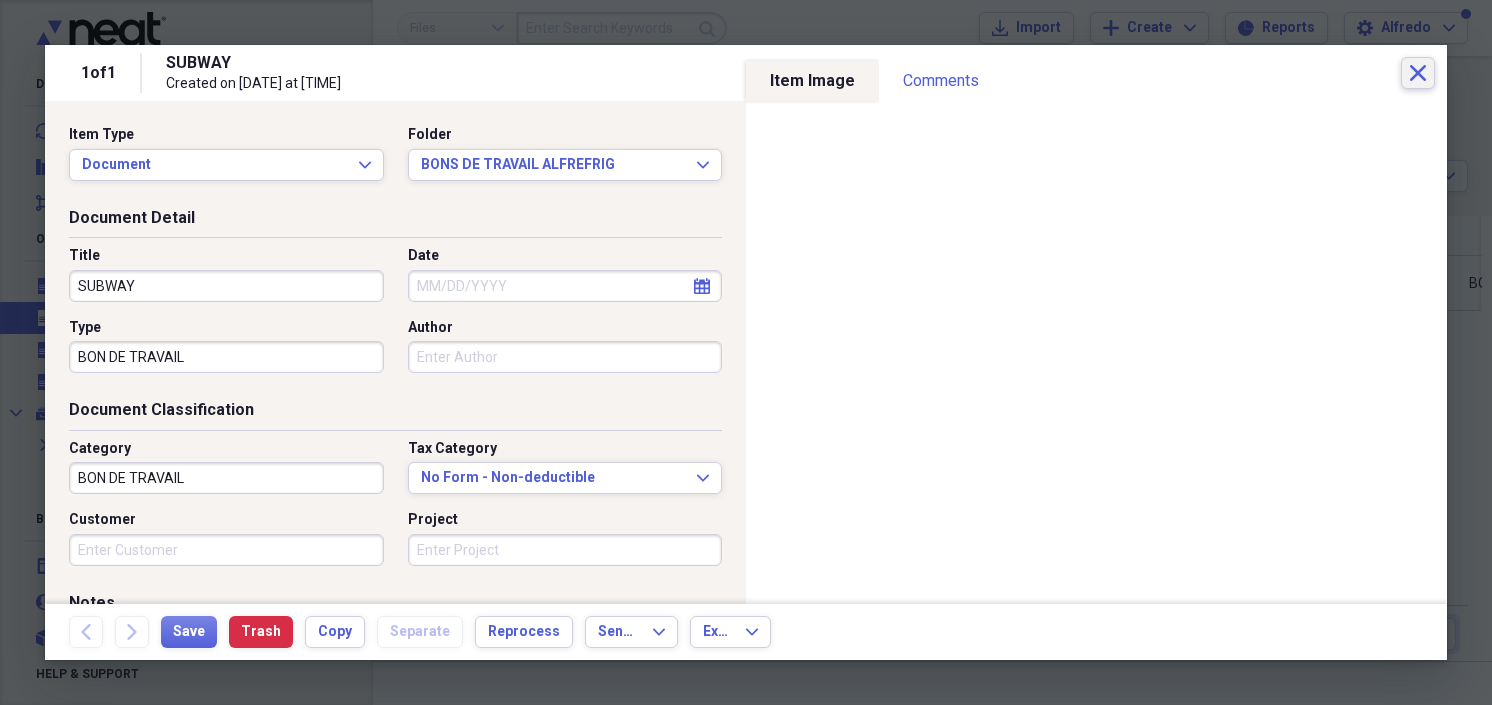 click on "Close" at bounding box center (1418, 73) 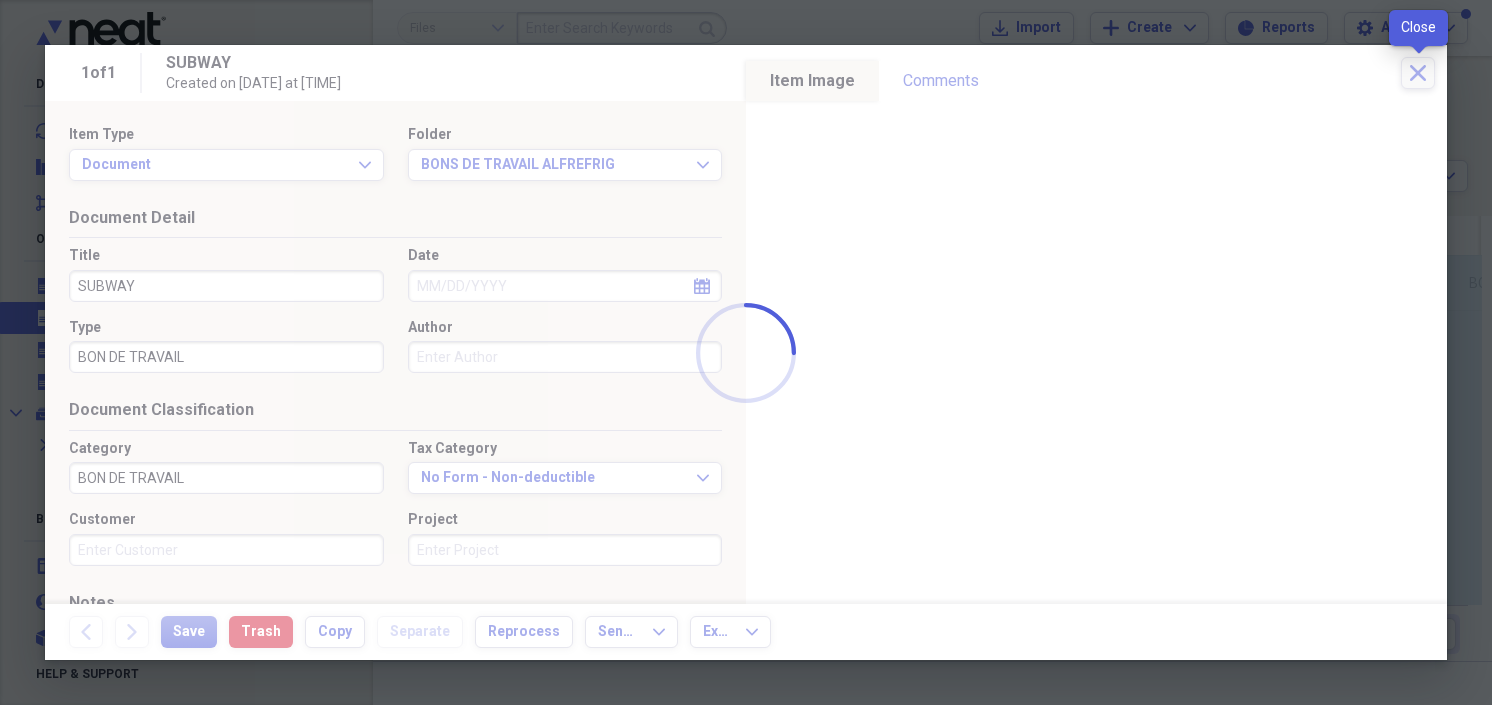 click at bounding box center [746, 352] 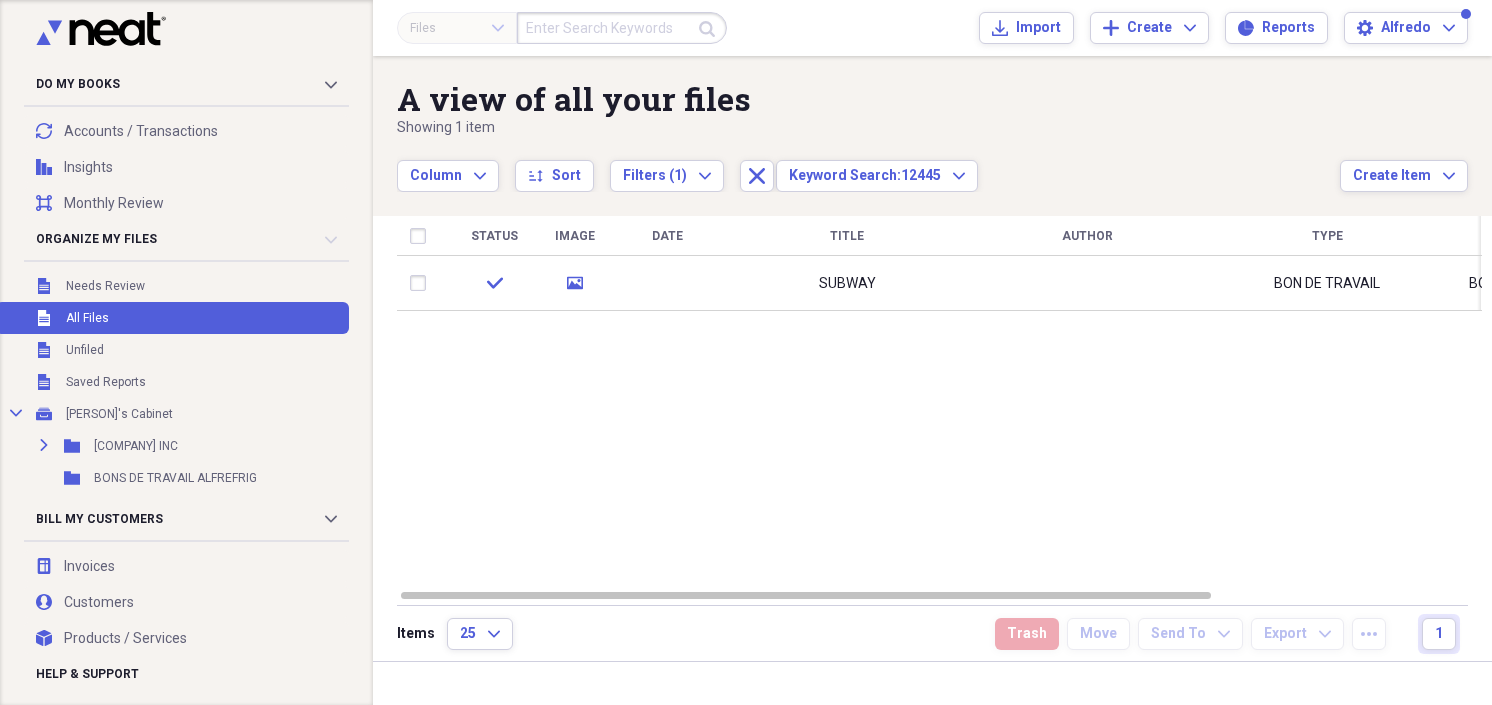 click on "Files Expand Submit Import Import Add Create Expand Reports Reports Settings [PERSON] Expand" at bounding box center (932, 28) 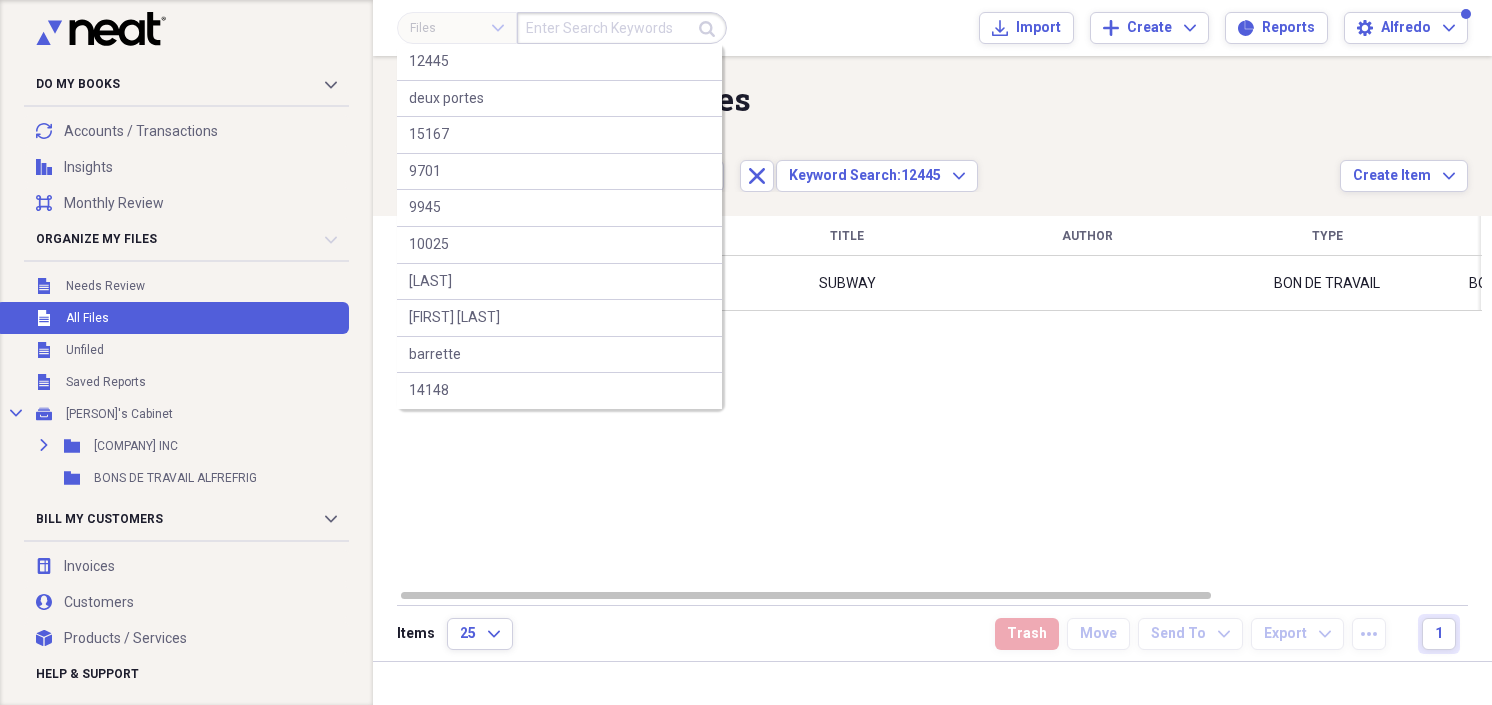click at bounding box center (622, 28) 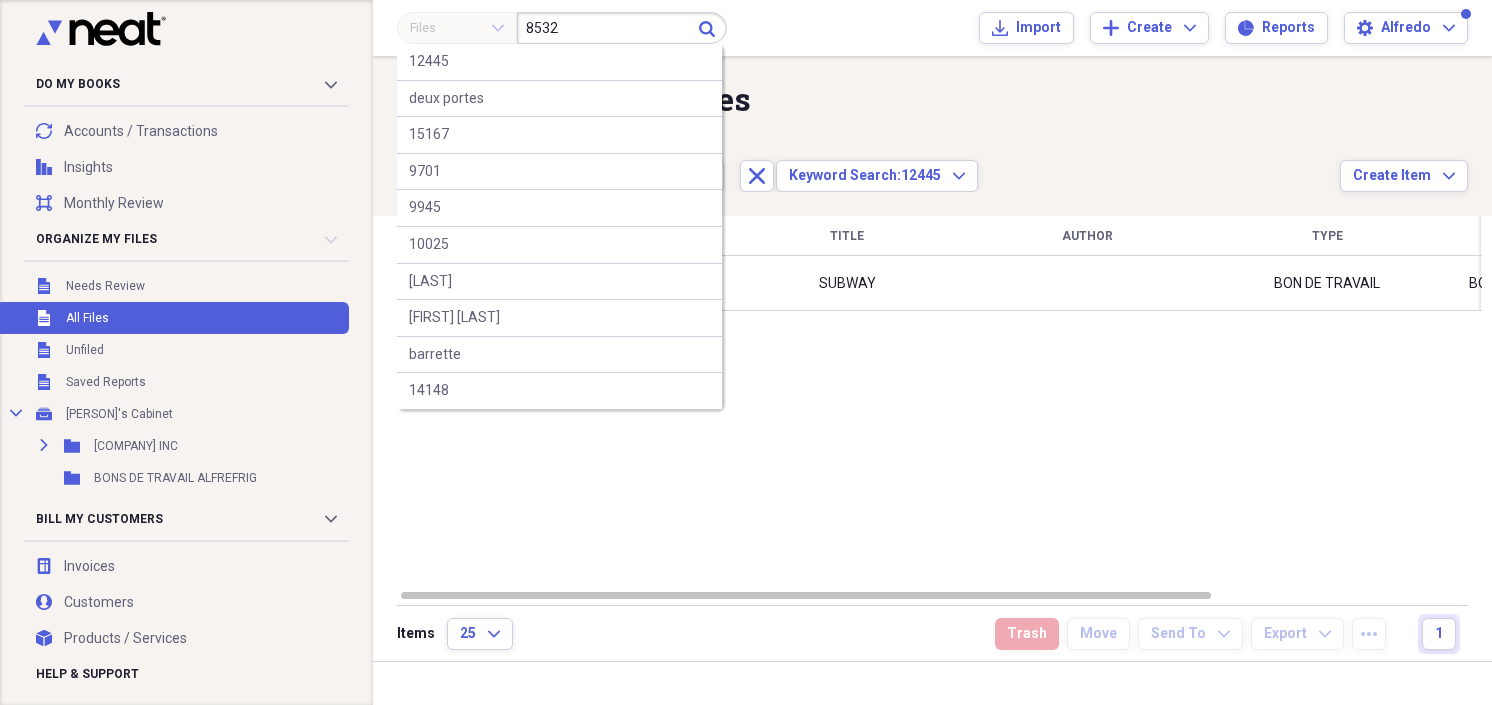 type on "8532" 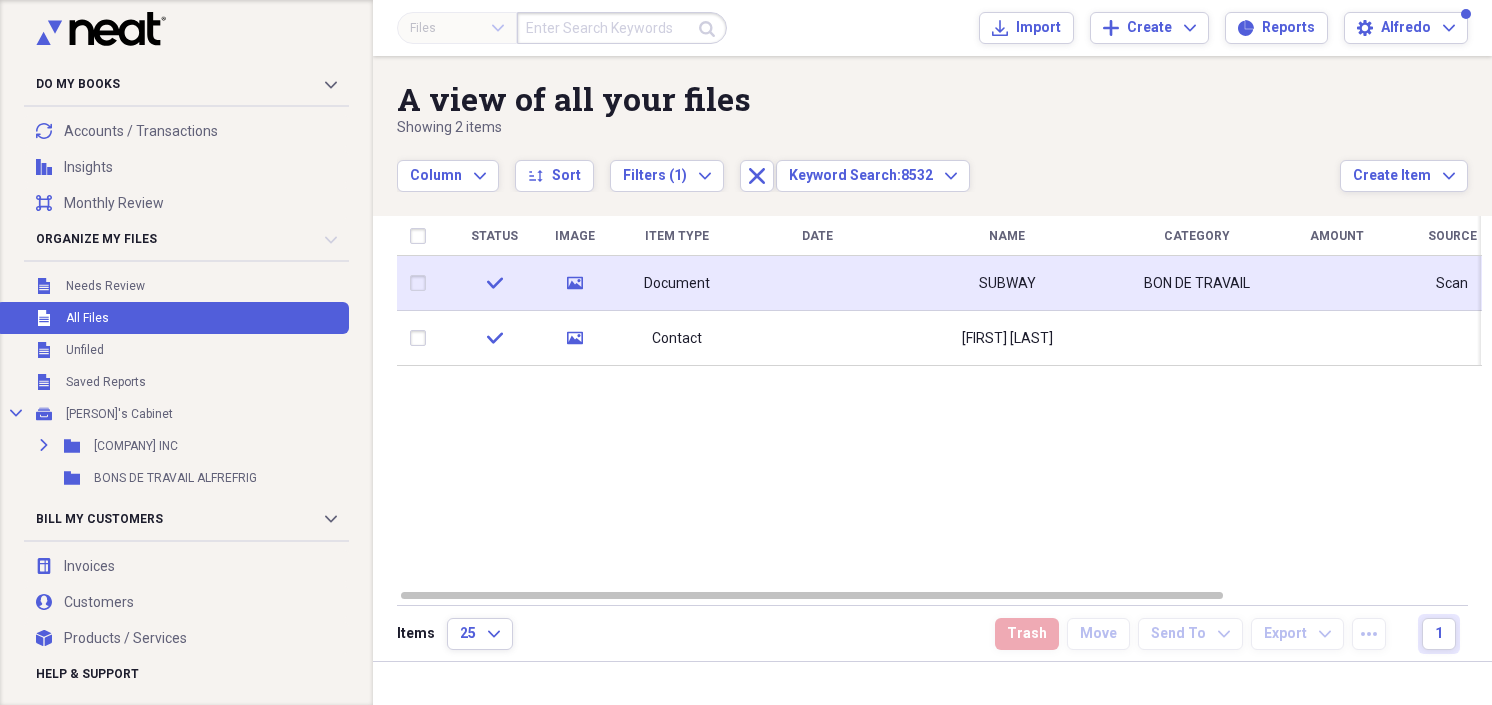 click on "SUBWAY" at bounding box center (1007, 283) 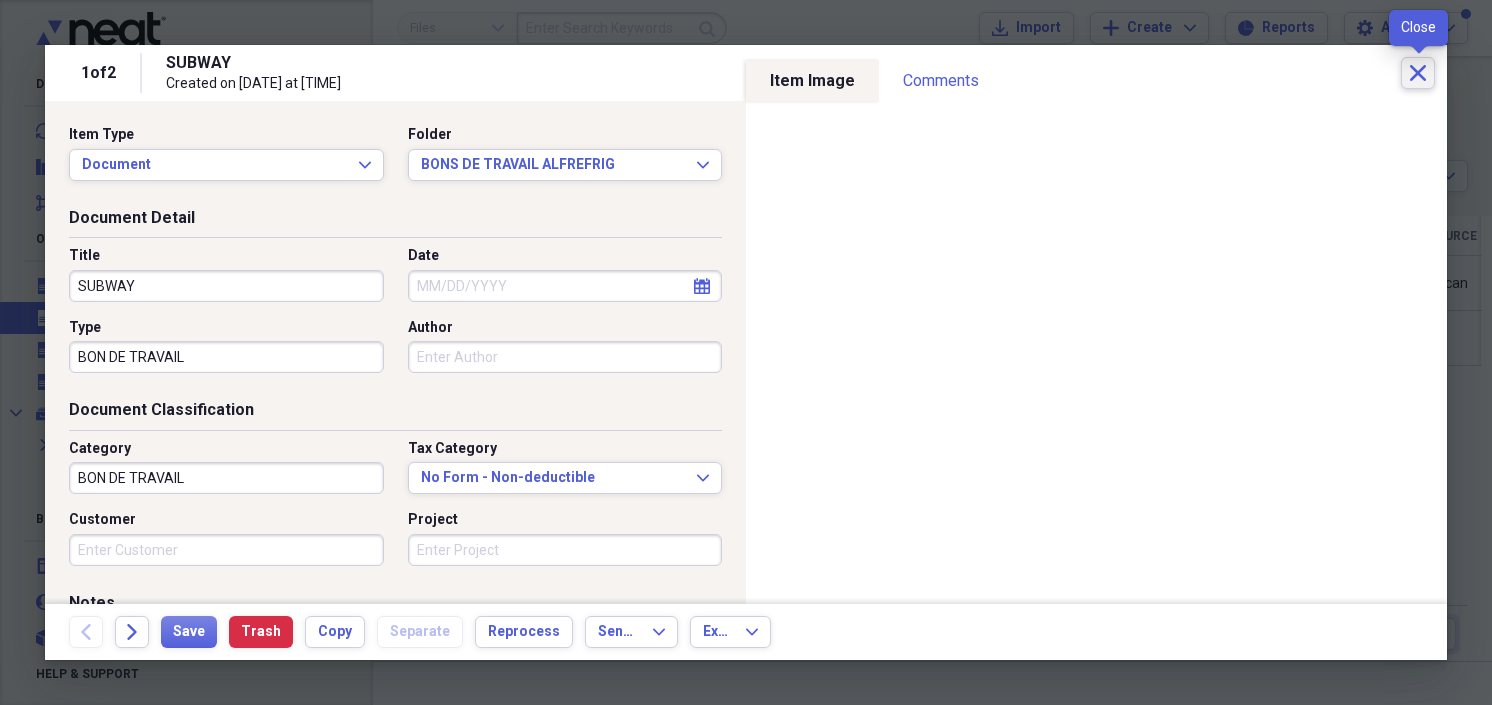 click on "Close" 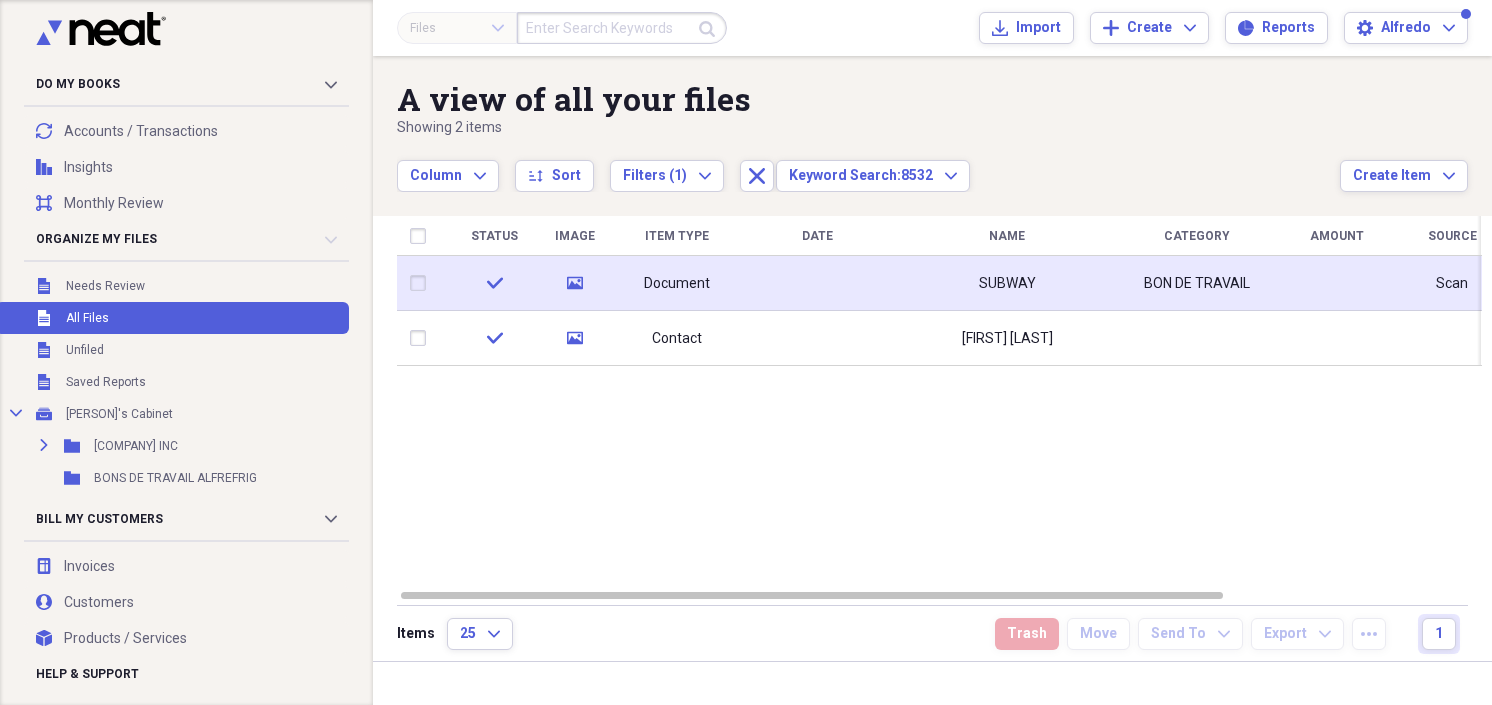 click on "Document" at bounding box center [677, 283] 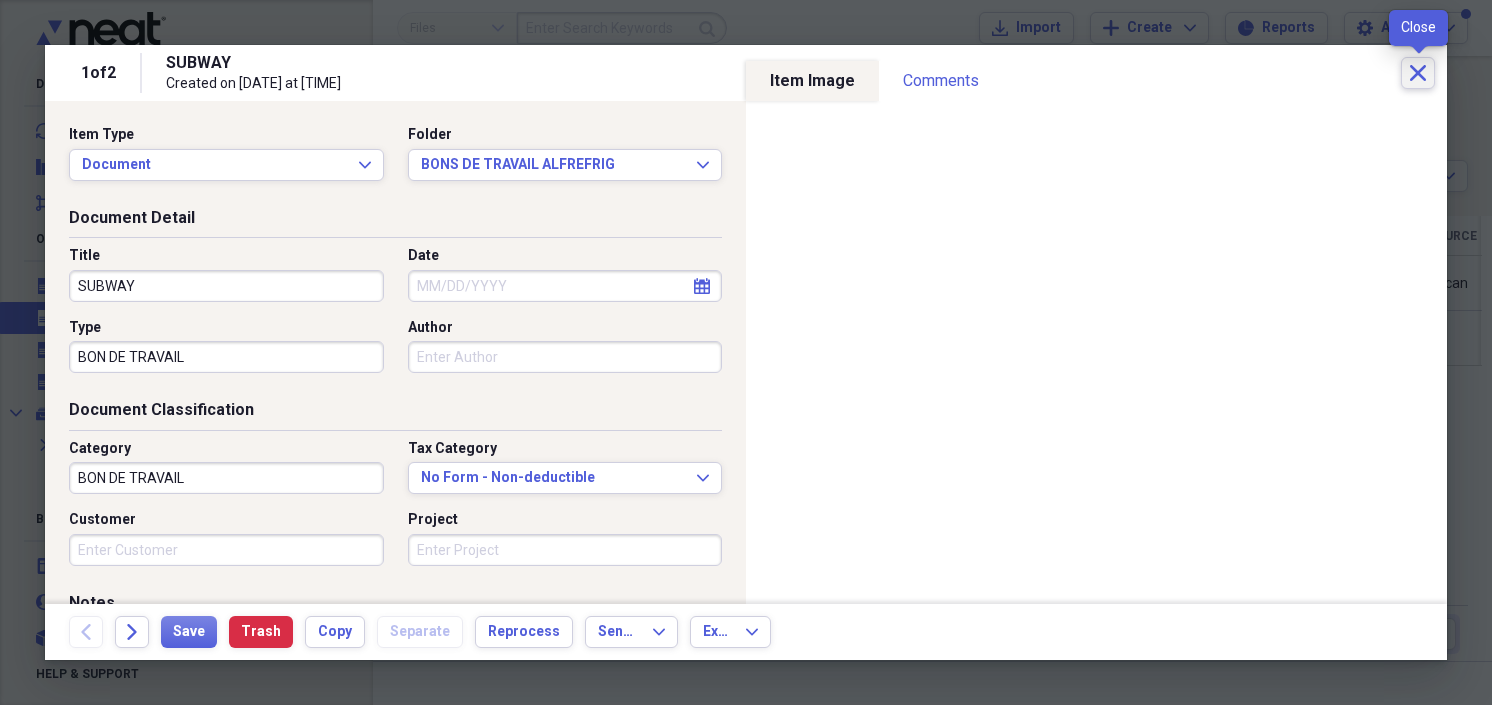click on "Close" 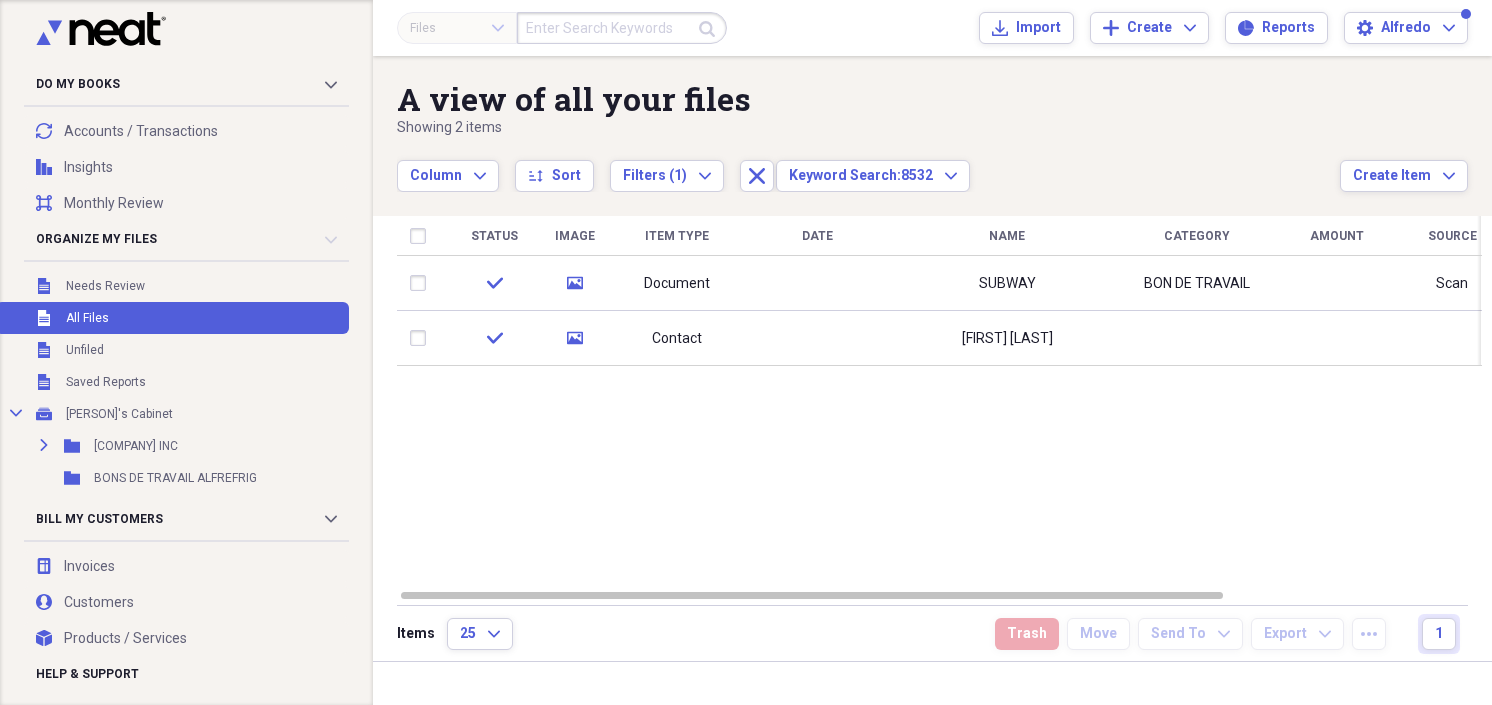 click at bounding box center (622, 28) 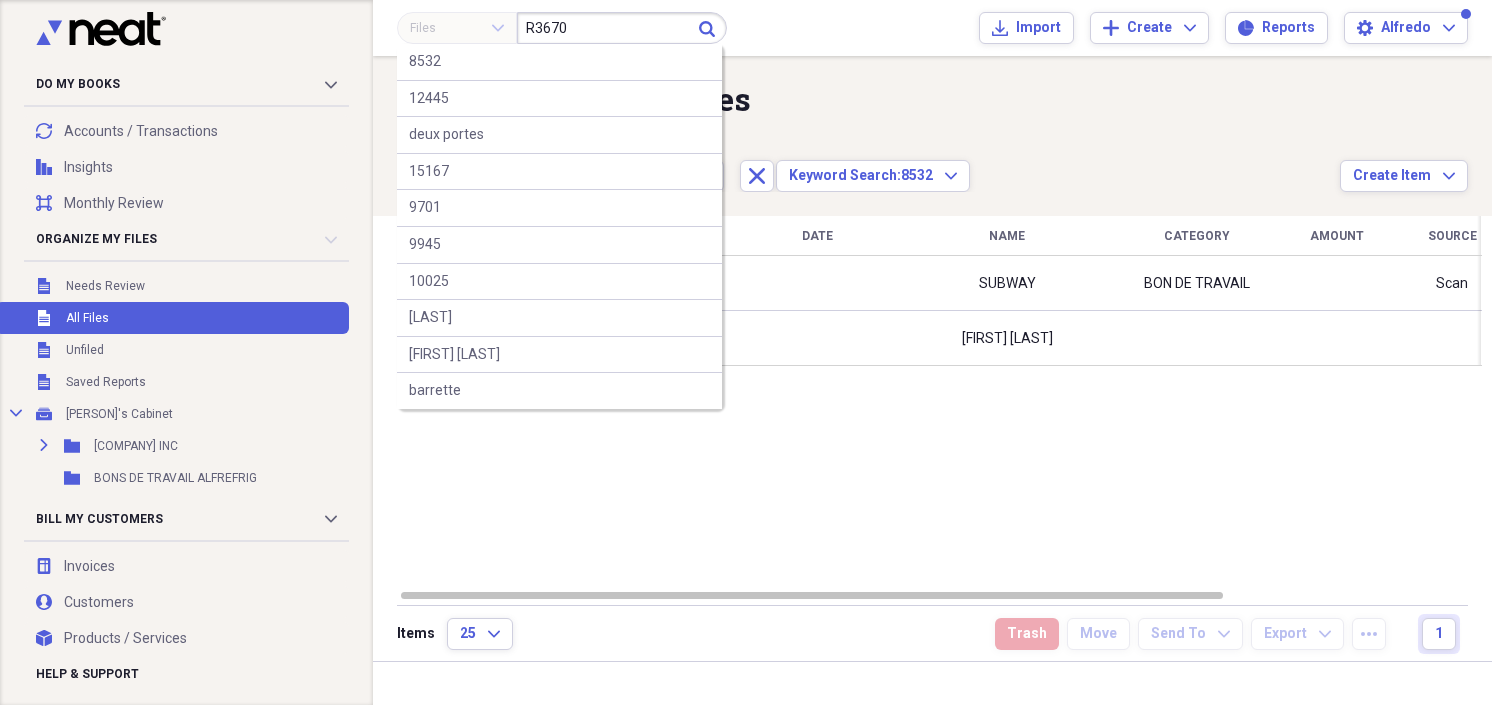 type on "R3670" 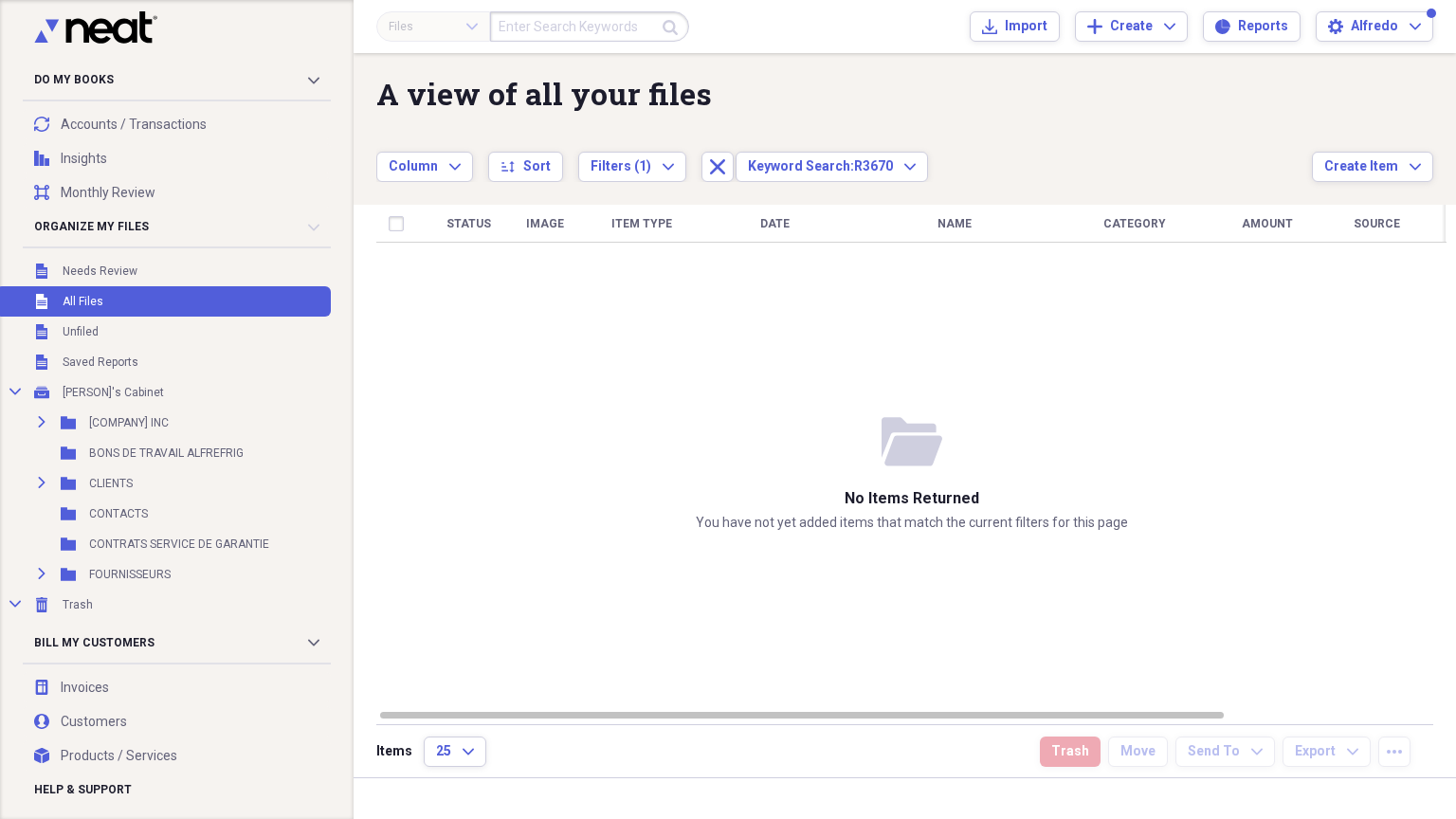 click at bounding box center (590, 27) 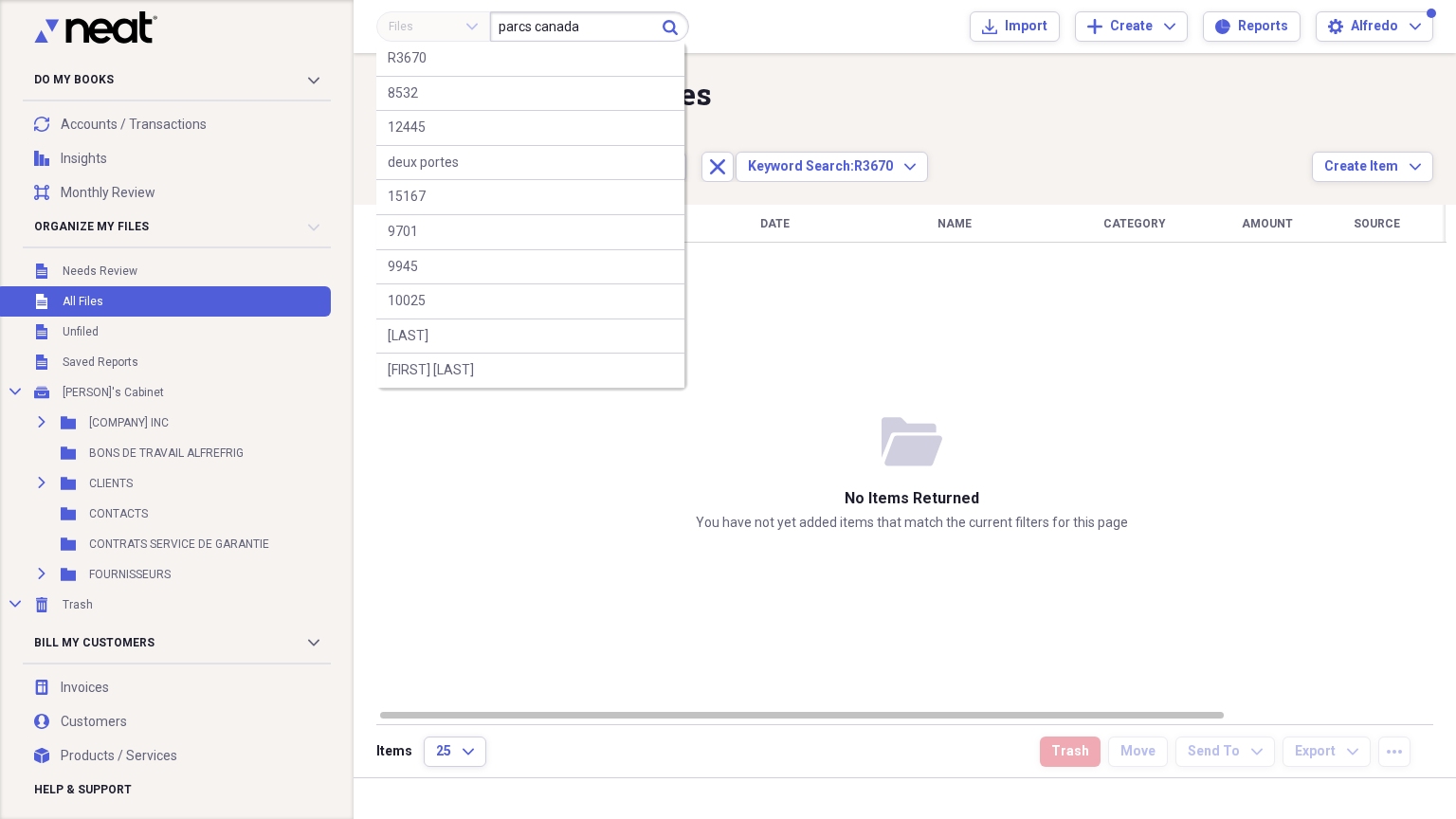 type on "parcs canada" 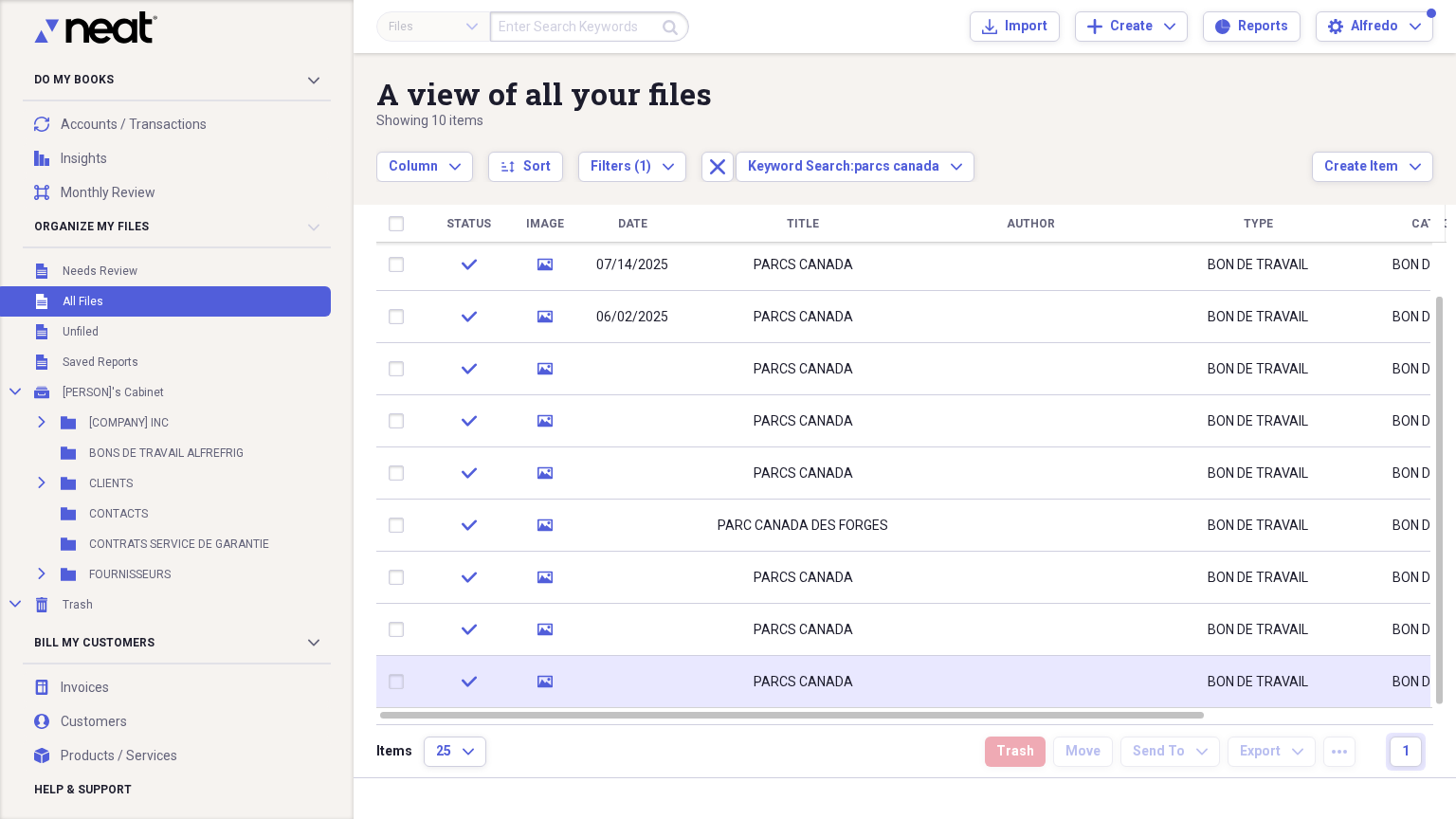 click on "PARCS CANADA" at bounding box center (803, 682) 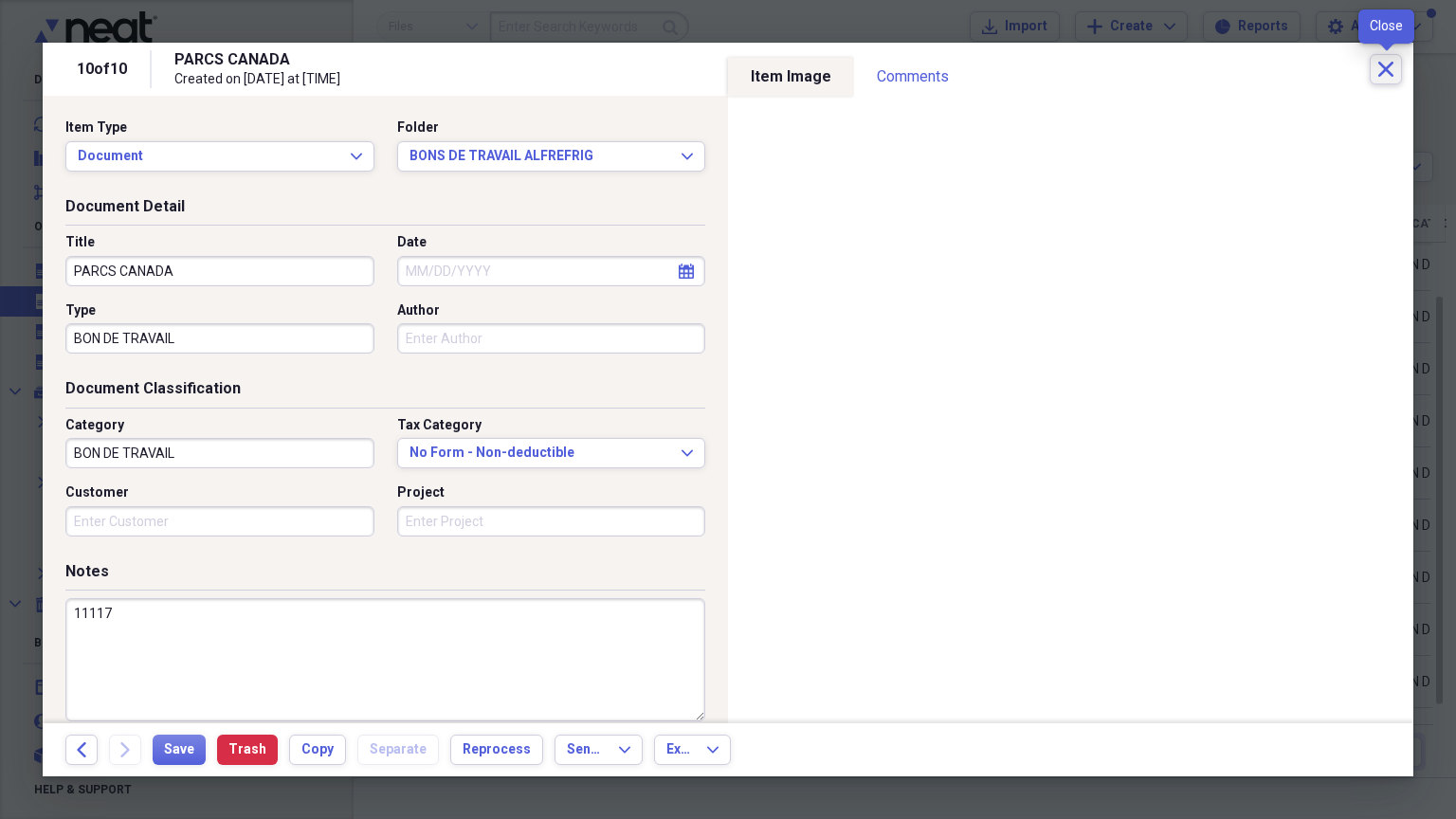 click on "Close" at bounding box center [1386, 69] 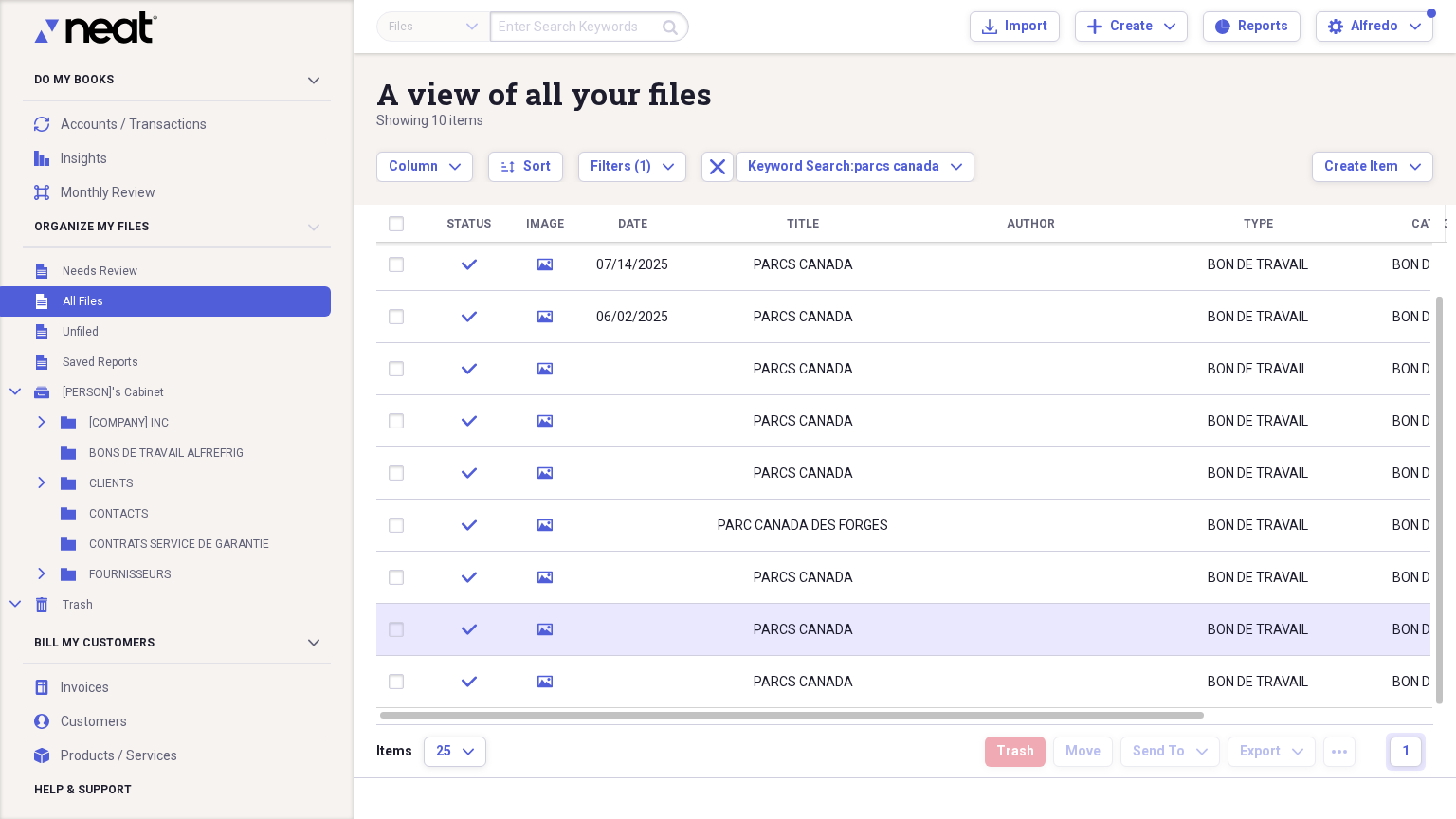 click on "PARCS CANADA" at bounding box center (803, 629) 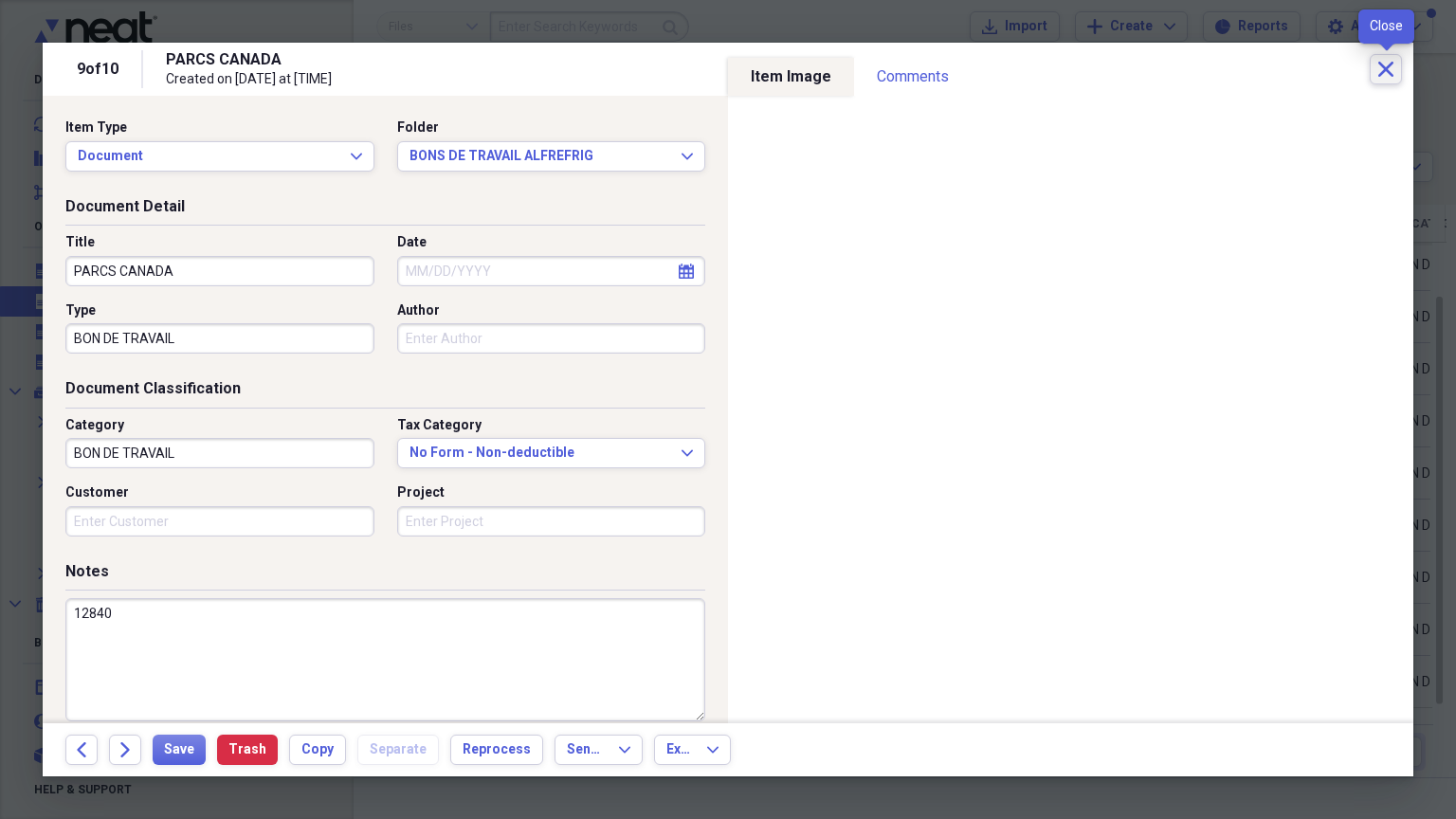 click on "Close" 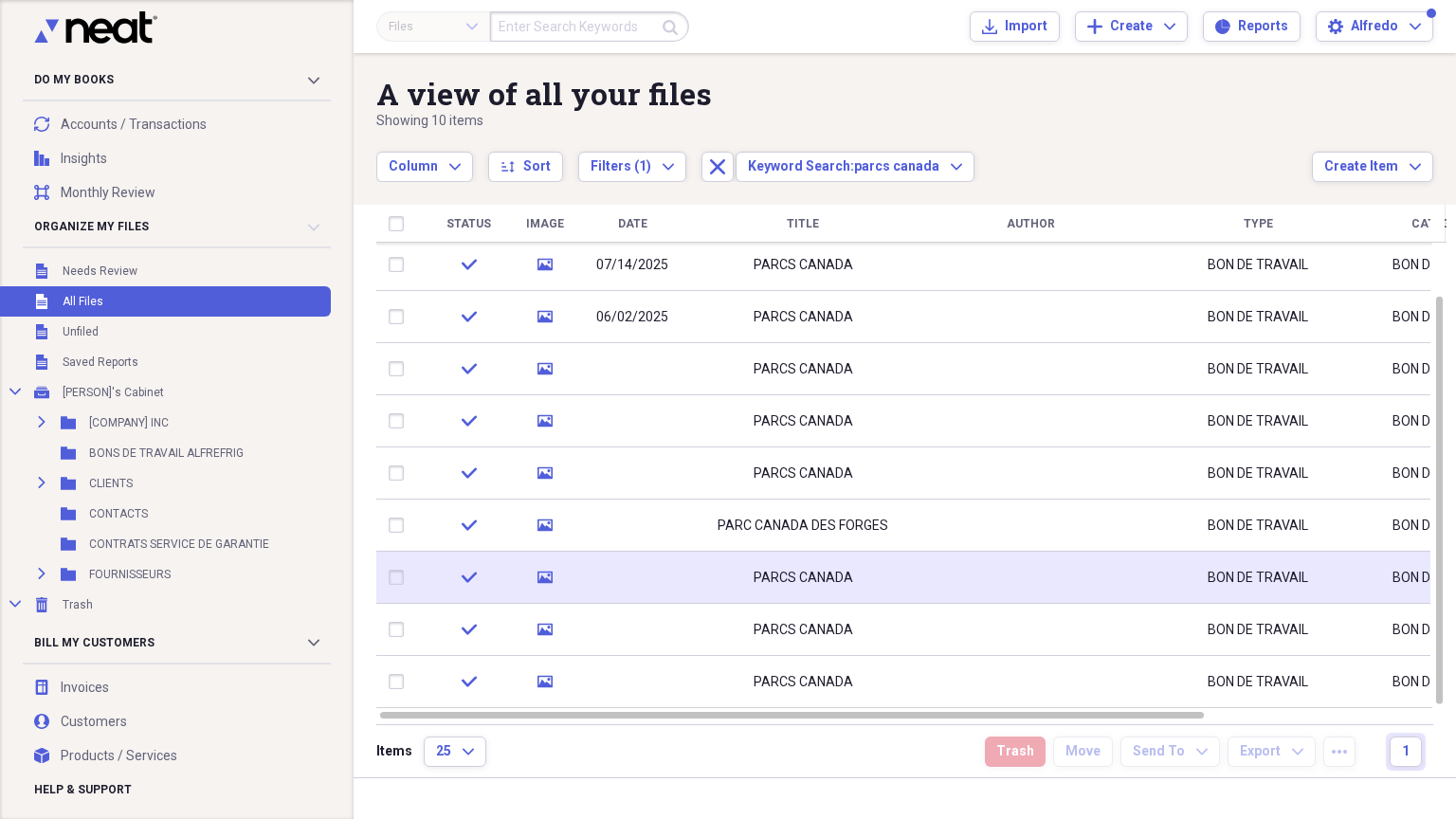 click on "PARCS CANADA" at bounding box center [803, 577] 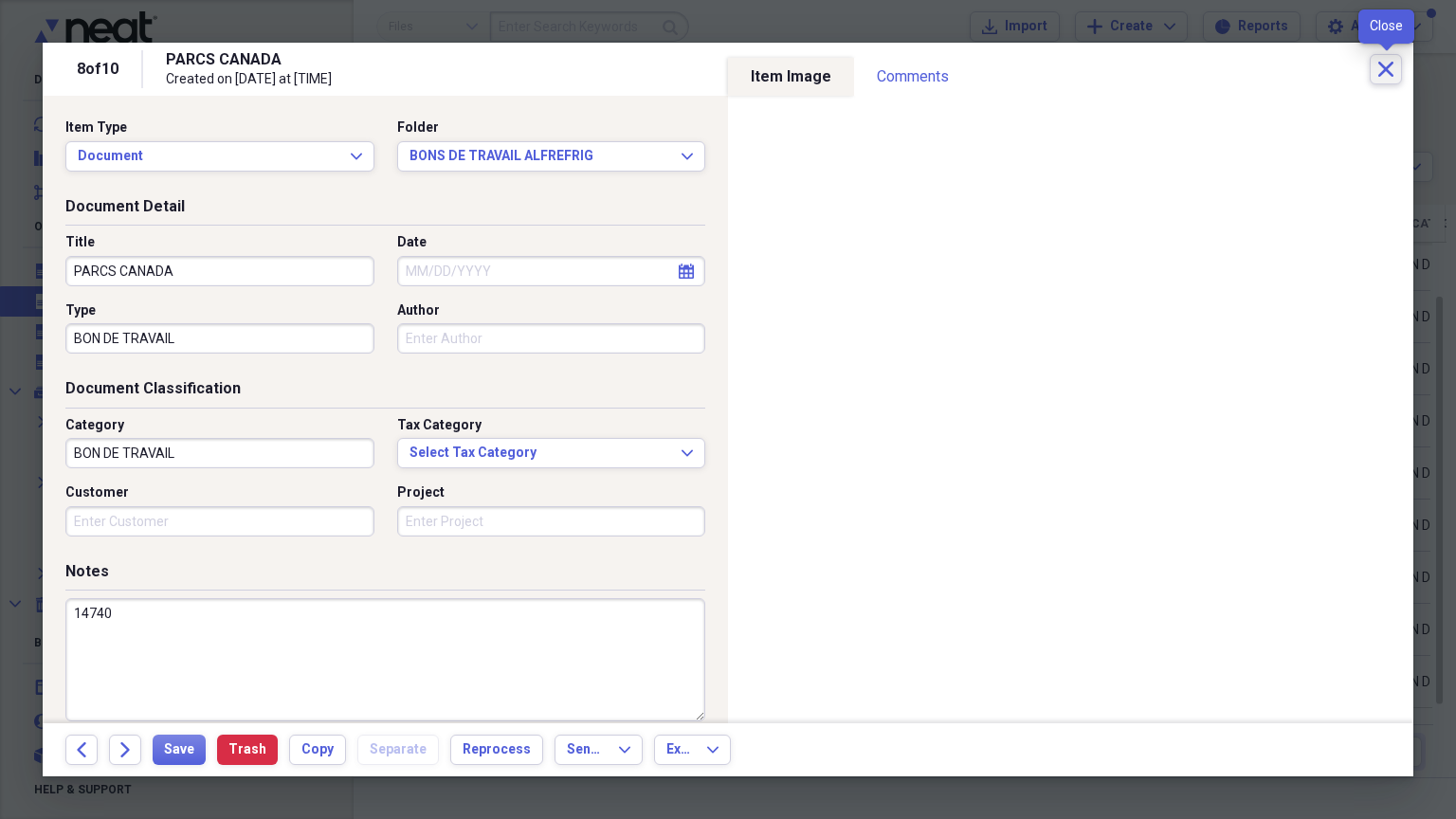 click on "Close" 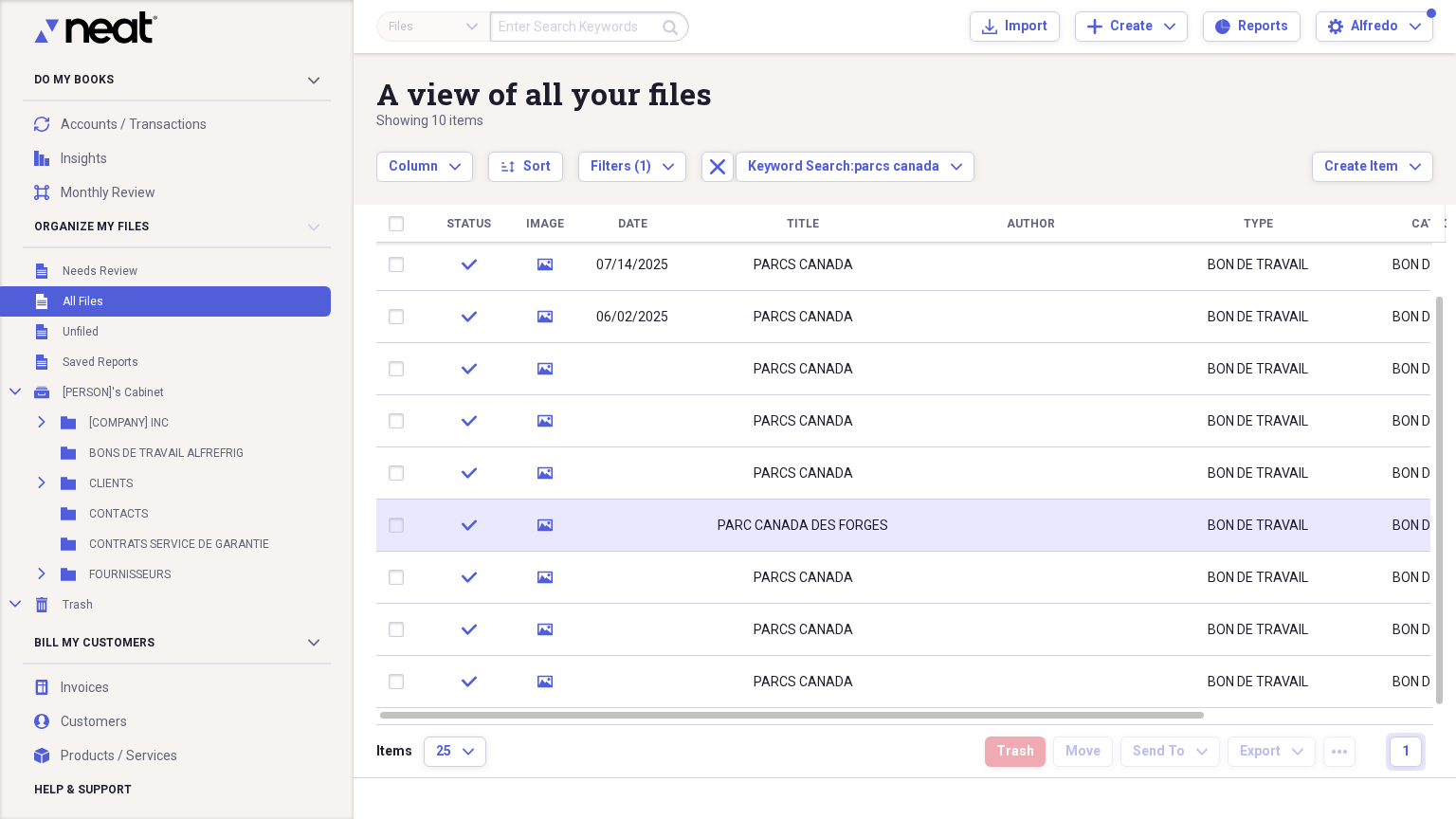 click on "PARC CANADA DES FORGES" at bounding box center [803, 525] 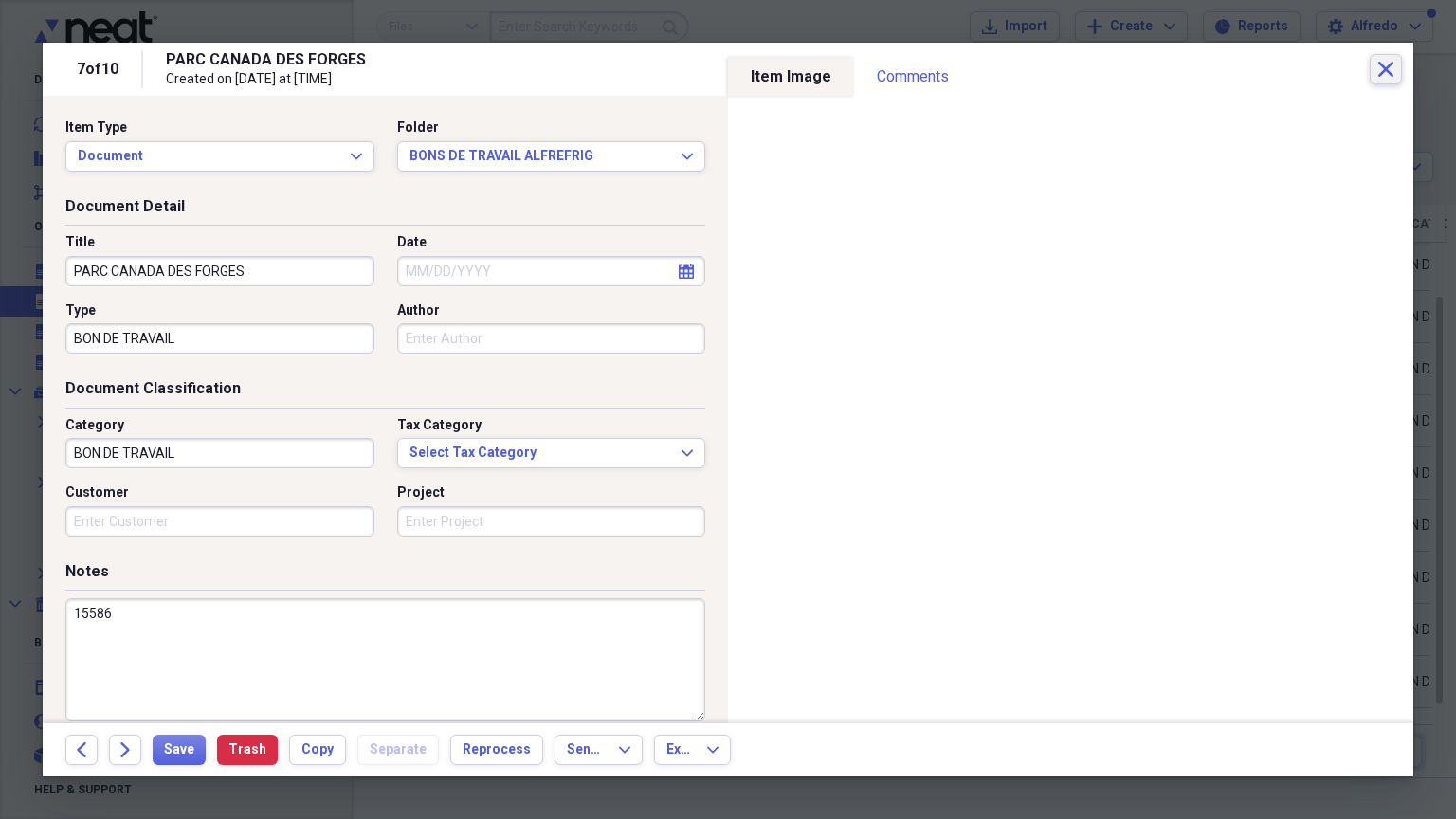 click on "Close" 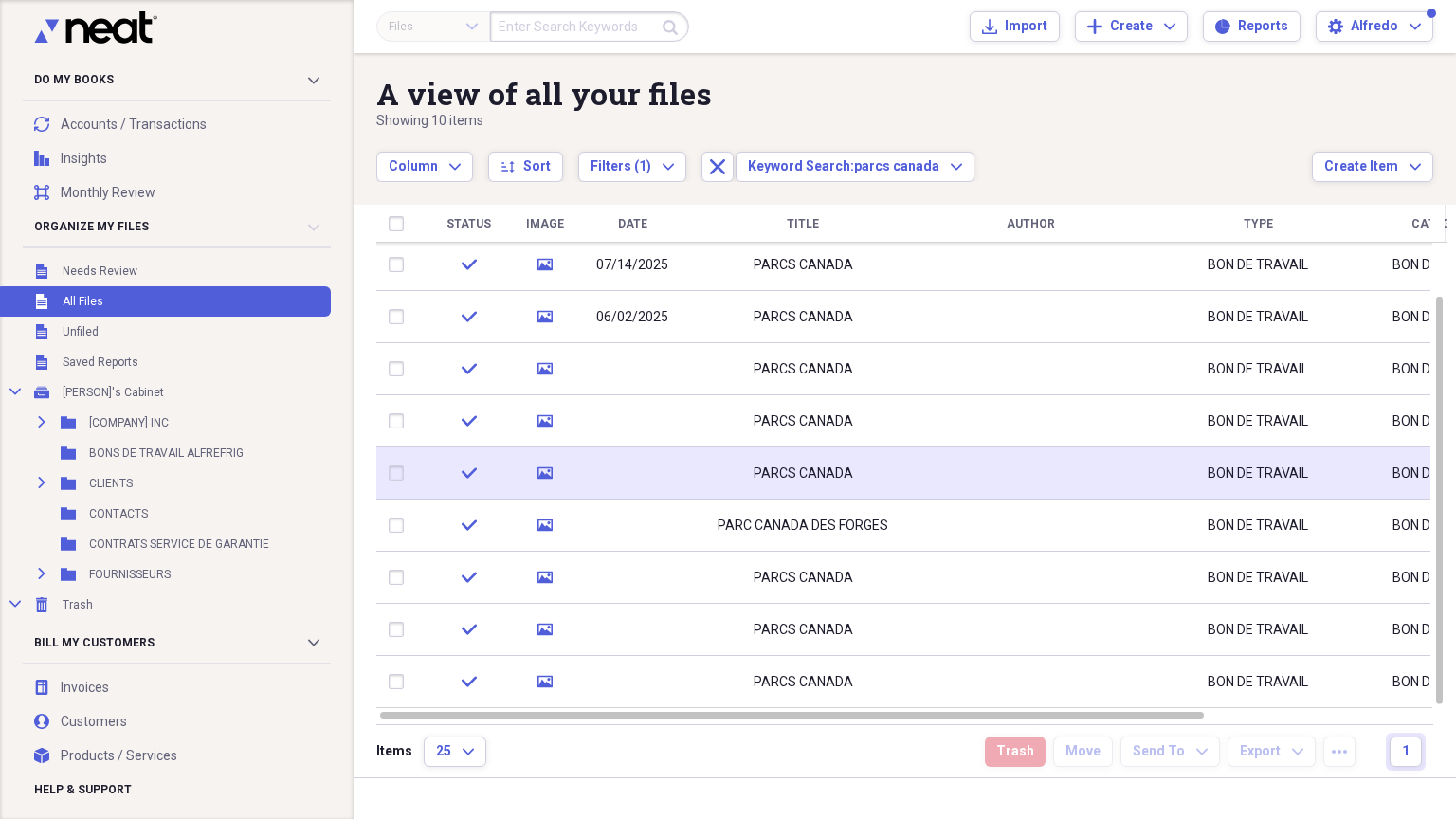 click on "PARCS CANADA" at bounding box center (803, 474) 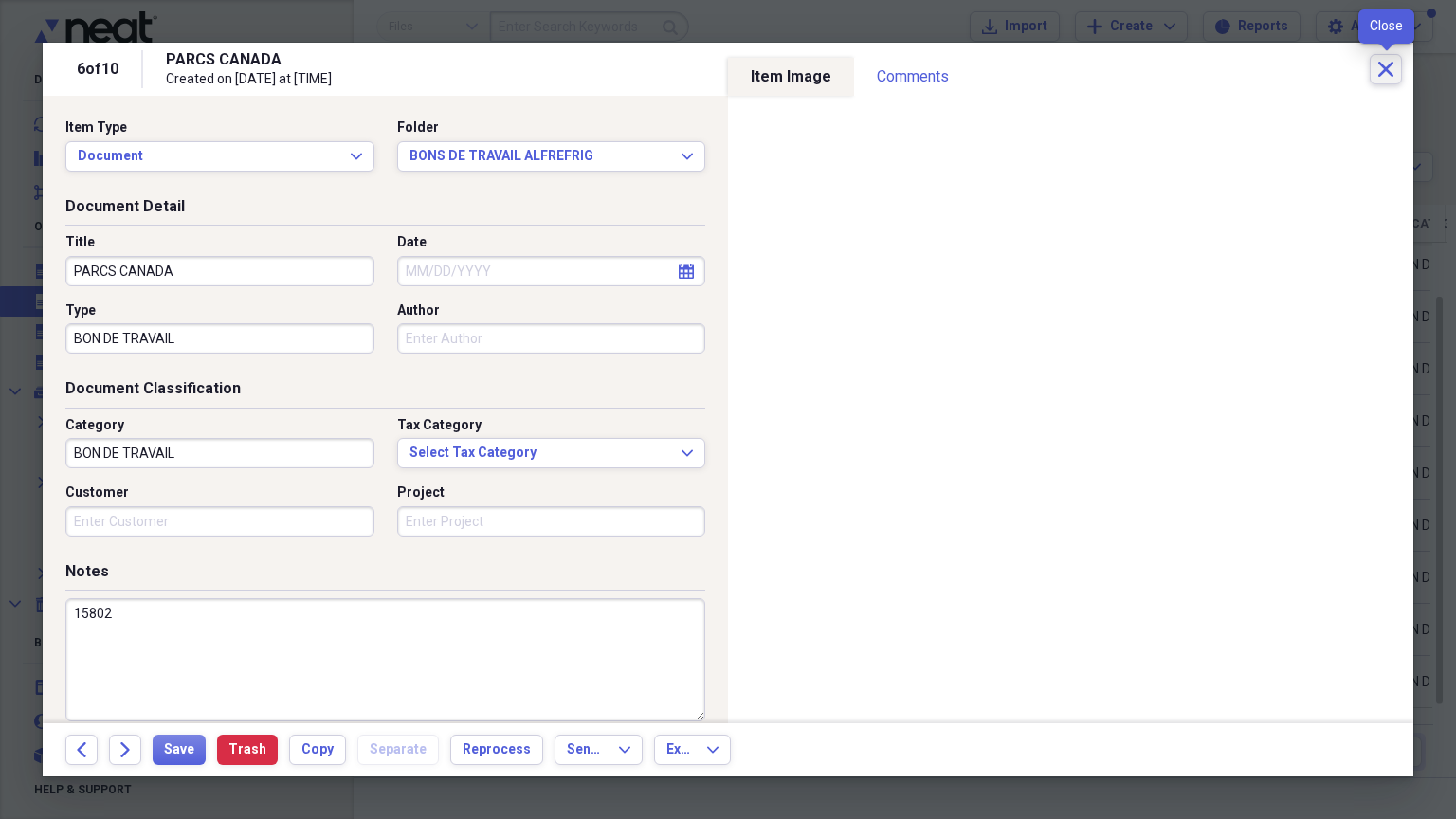 click on "Close" 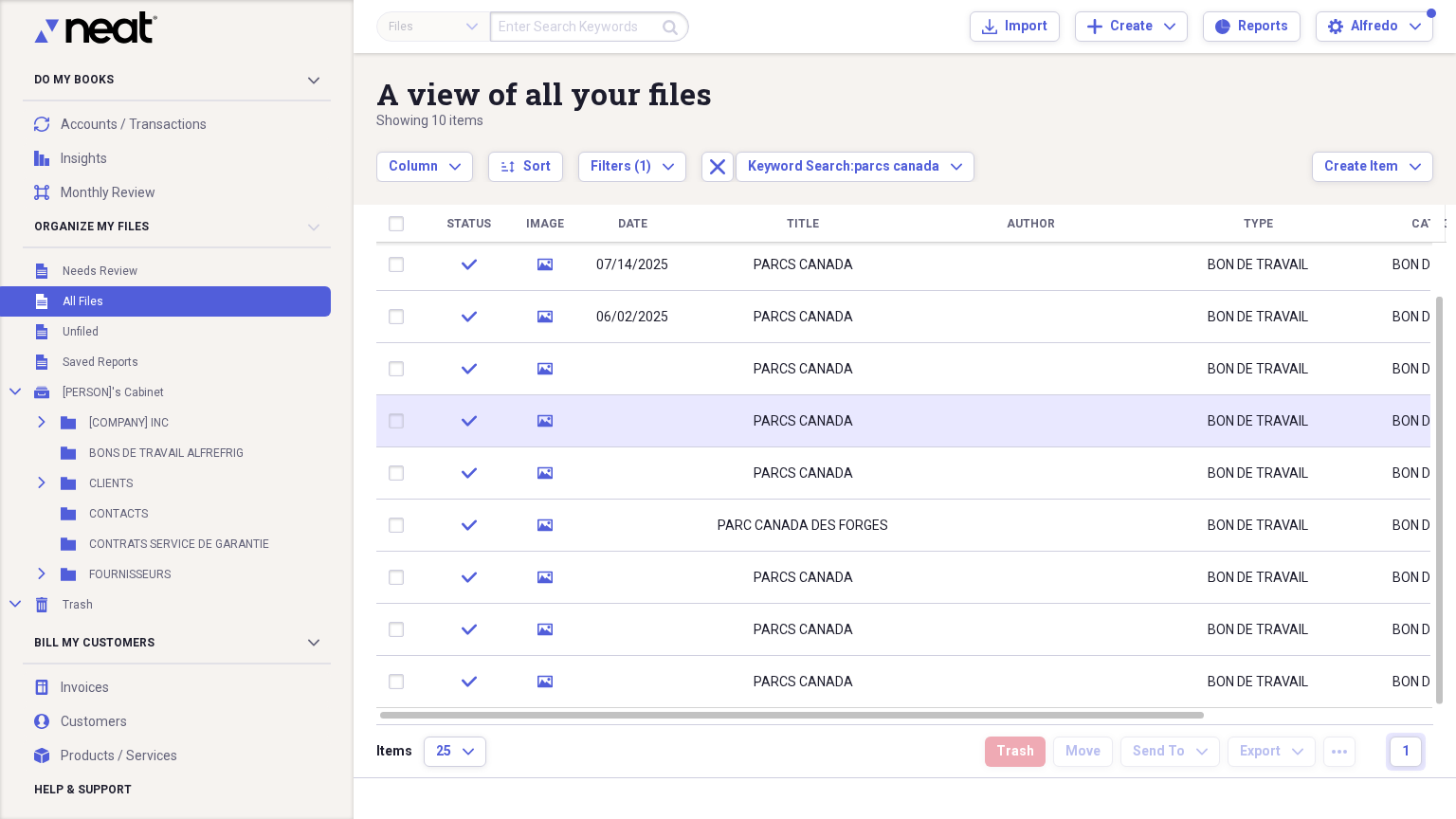 click on "PARCS CANADA" at bounding box center (803, 422) 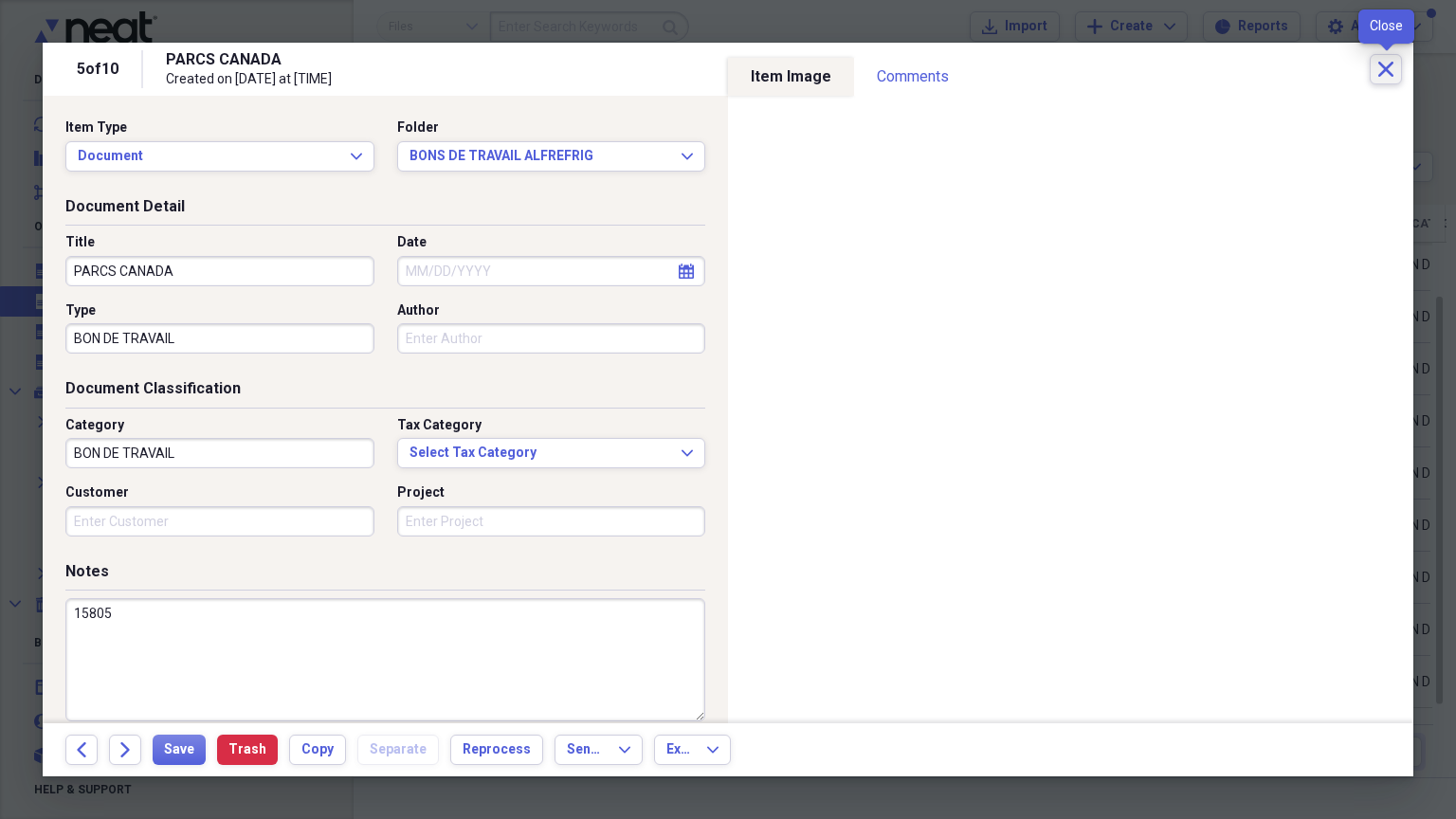 click 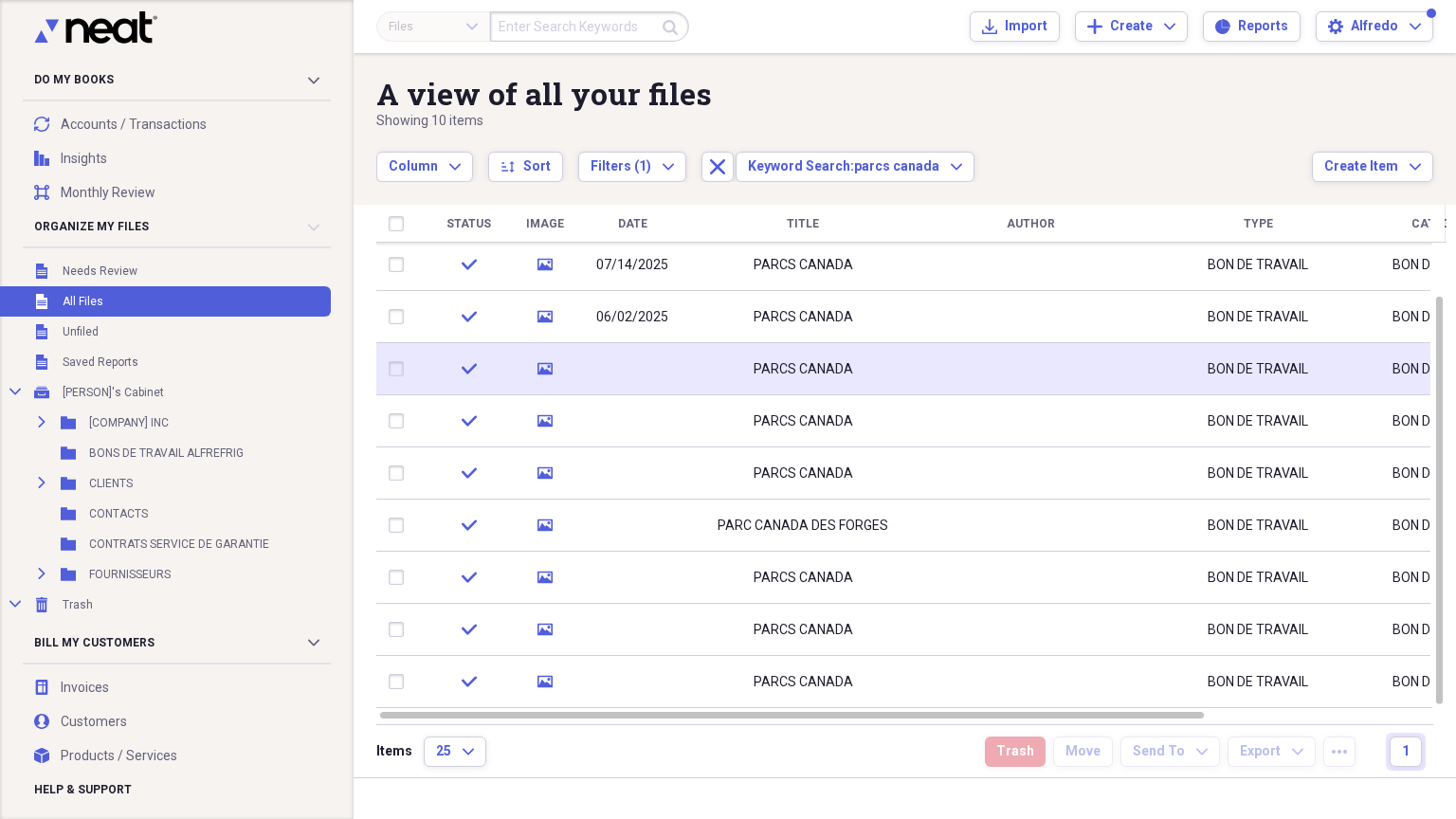 click on "PARCS CANADA" at bounding box center (803, 369) 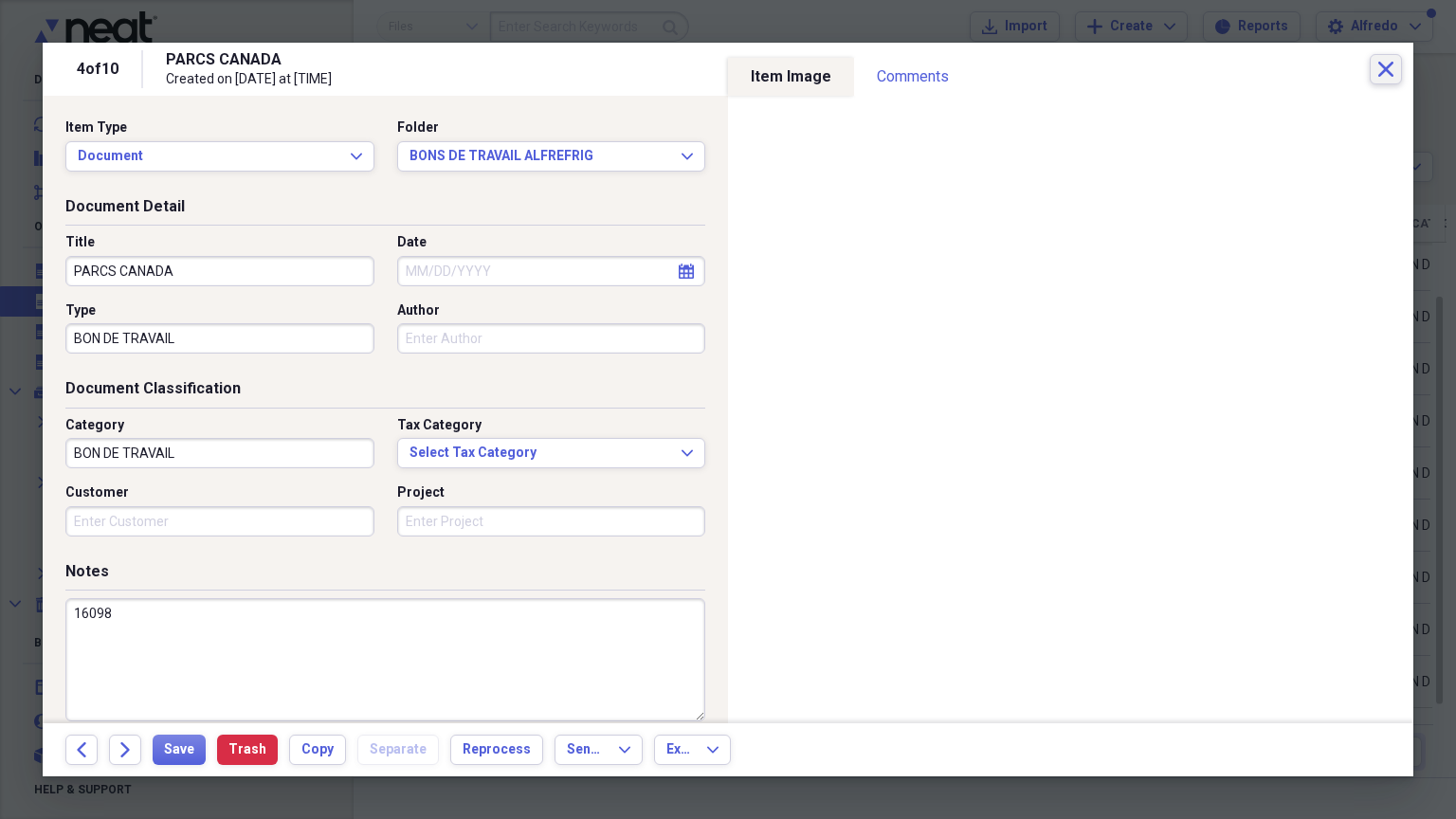 click on "Close" at bounding box center (1386, 69) 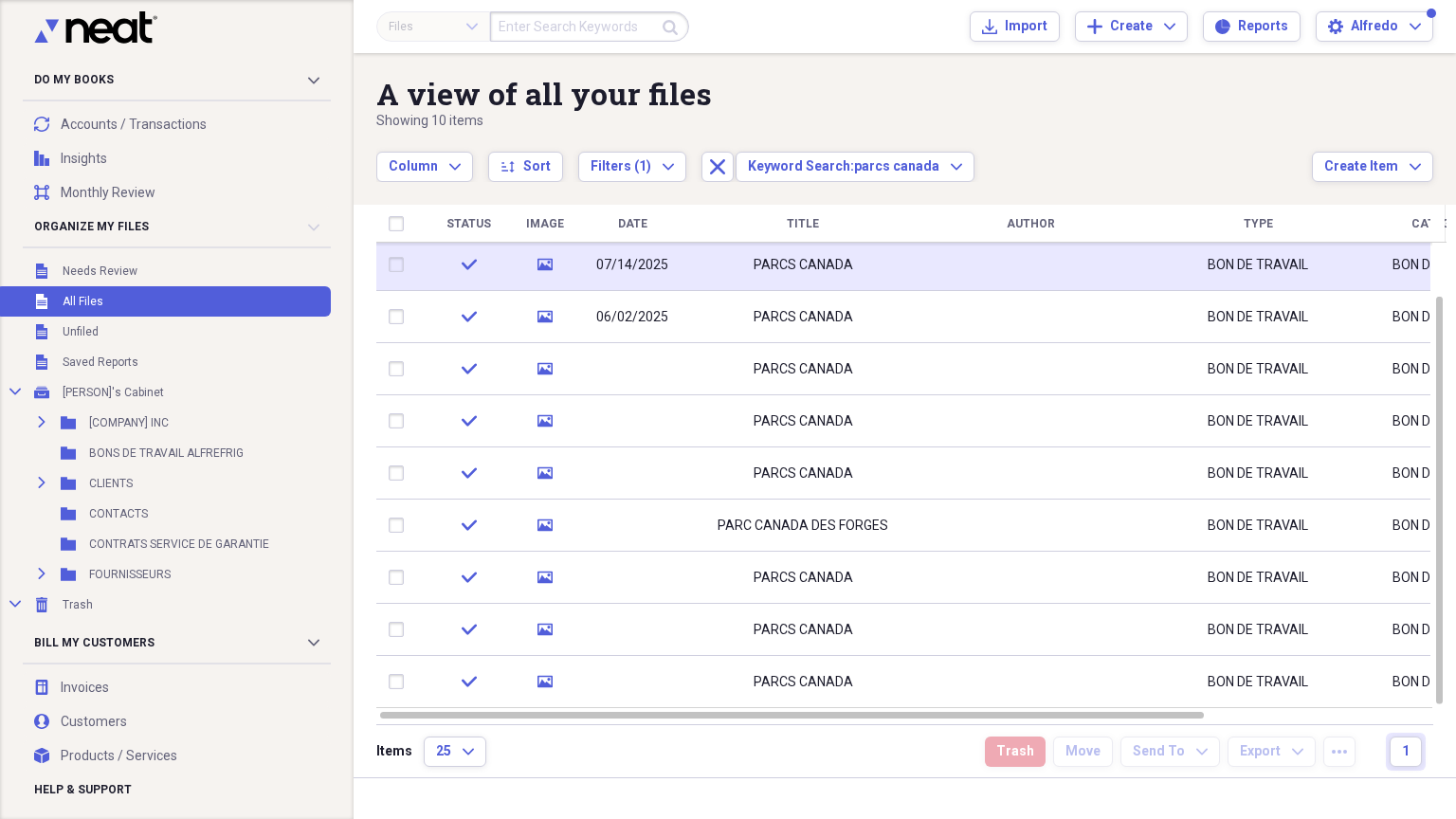 click on "PARCS CANADA" at bounding box center (803, 264) 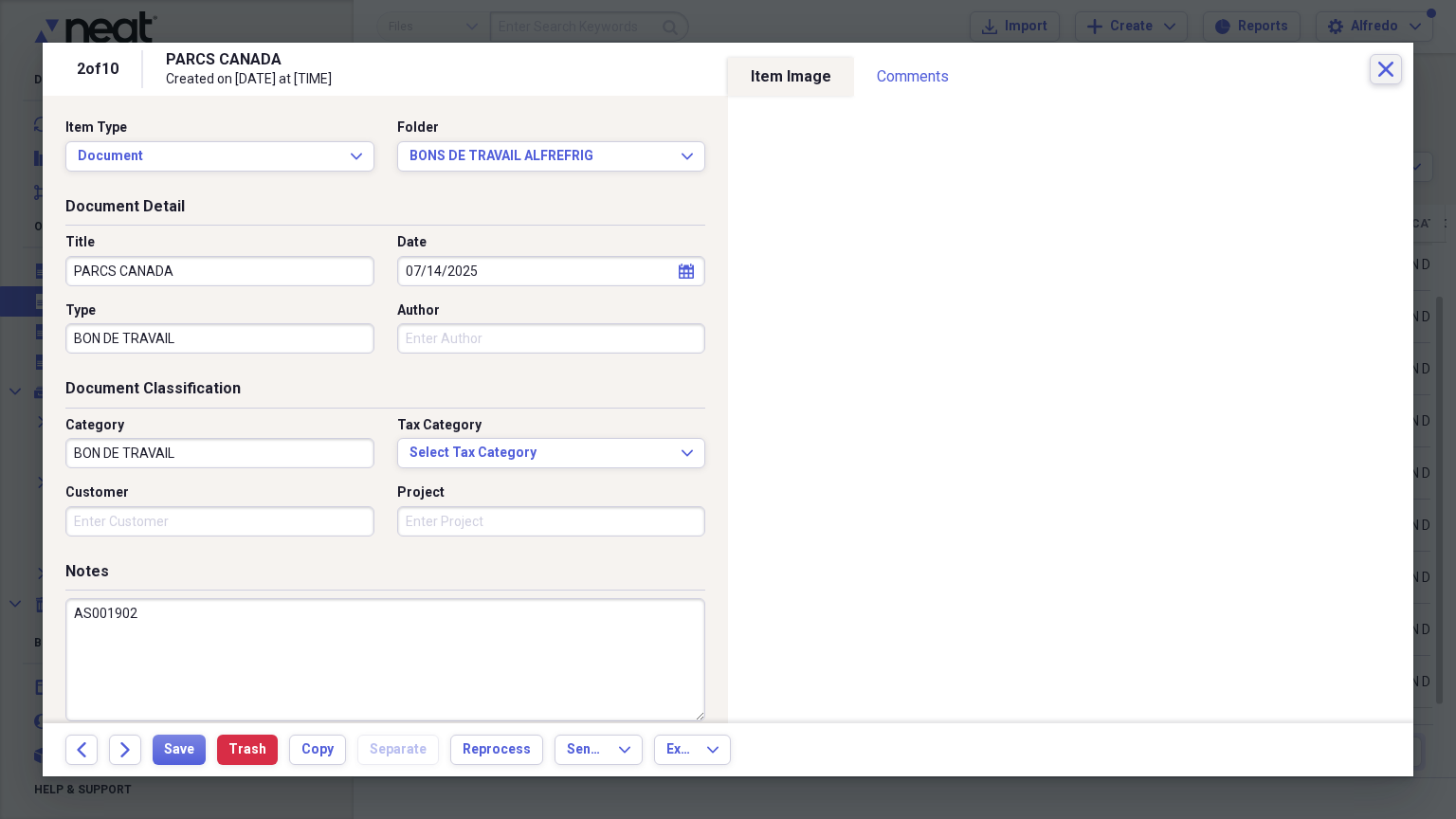 click on "Close" at bounding box center [1386, 69] 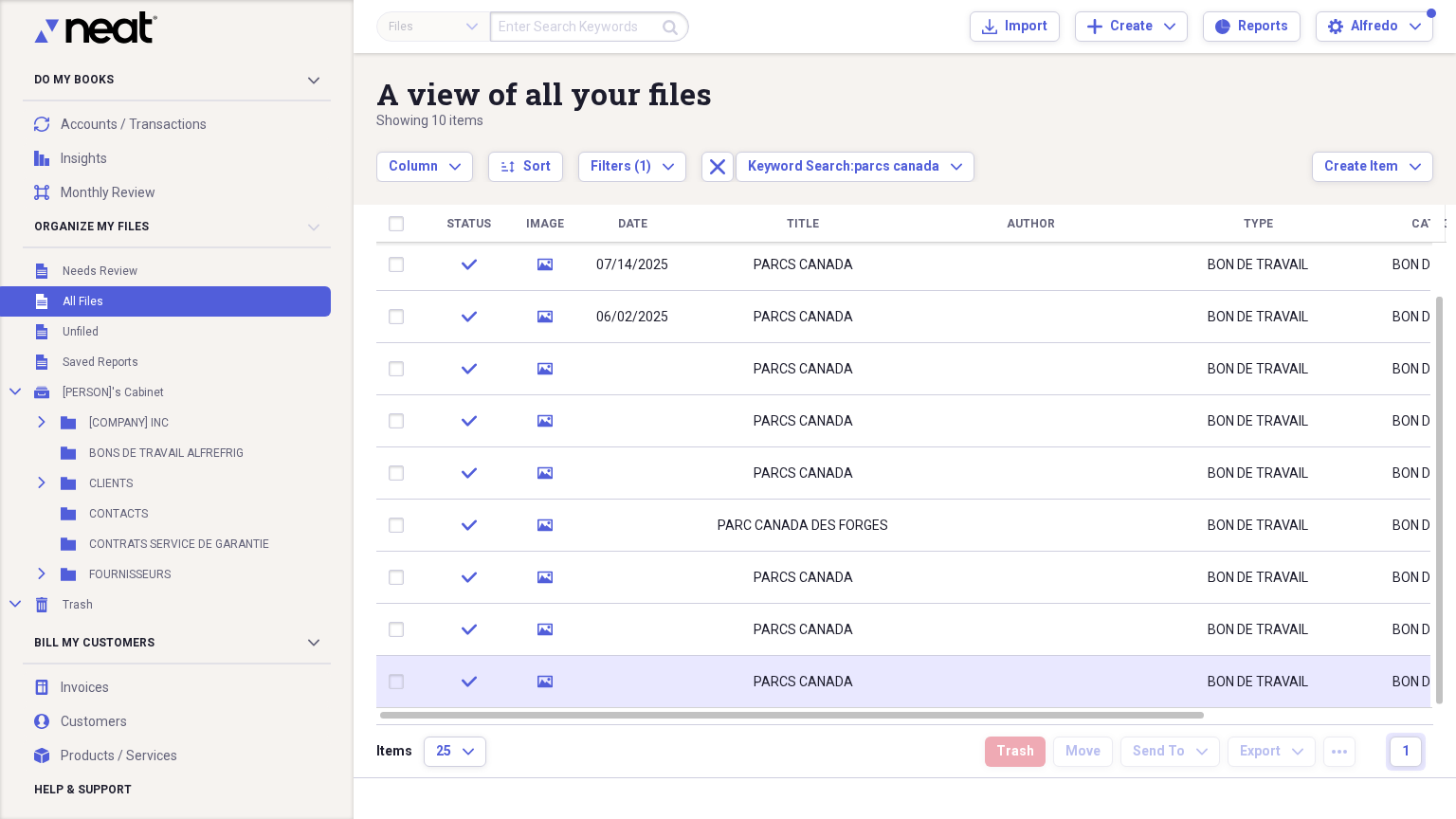 click on "PARCS CANADA" at bounding box center [803, 682] 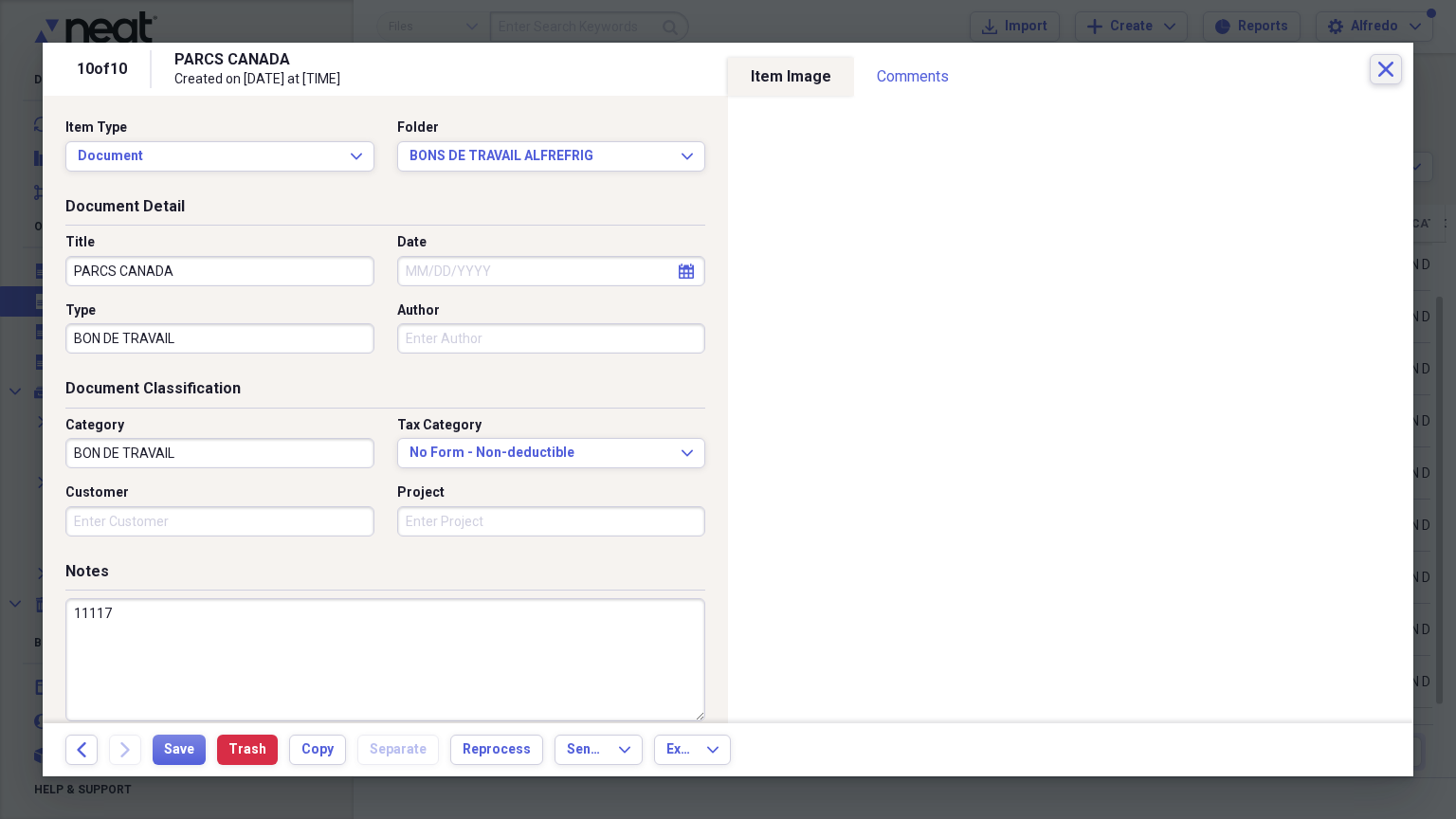 click on "Do My Books Collapse transactions Accounts / Transactions insights Insights reconciliation Monthly Review Organize My Files Collapse Unfiled Needs Review Unfiled All Files Unfiled Unfiled Unfiled Saved Reports Collapse My Cabinet [PERSON]'s Cabinet Add Folder Expand Folder [COMPANY] Add Folder Folder BONS DE TRAVAIL ALFREFRIG Add Folder Expand Folder CLIENTS Add Folder Folder CONTACTS Add Folder Folder CONTRATS SERVICE DE GARANTIE Add Folder Expand Folder FOURNISSEURS Add Folder Collapse Trash Trash Folder Business Folder Home Expand Folder iMac de [PERSON] Folder iMac de iMac (2) Expand Folder MacBook Pro de [PERSON] Bill My Customers Collapse invoices Invoices user Customers products Products / Services Help & Support Files Expand Submit Import Import Add Create Expand Reports Reports Settings [PERSON] Expand A view of all your files Showing 10 items Column Expand sort Sort Filters (1) Expand Close Keyword Search: parcs canada Expand Create Item Expand Status Image Date Title Author Type Scan" at bounding box center [728, 410] 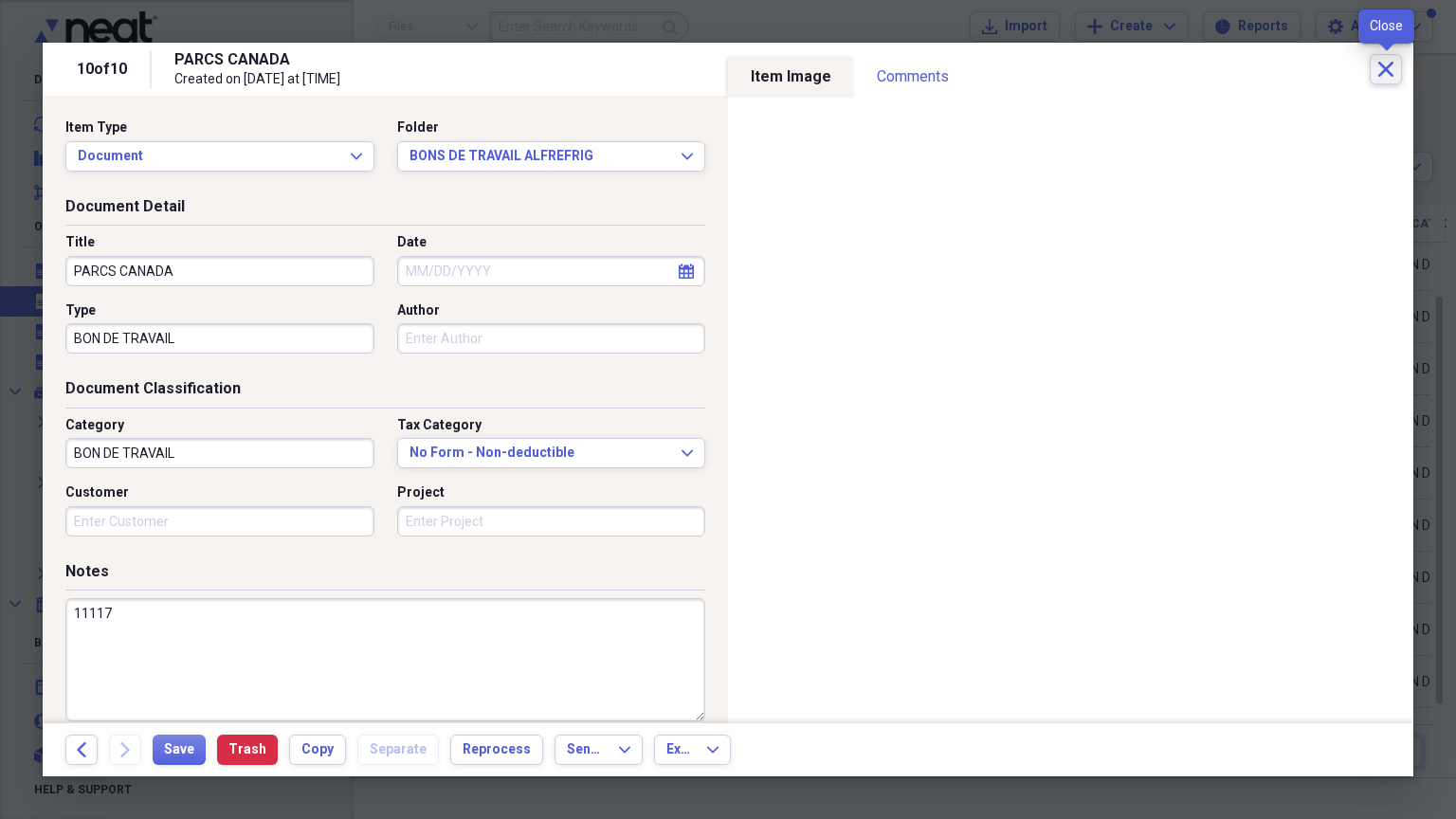 click on "Close" 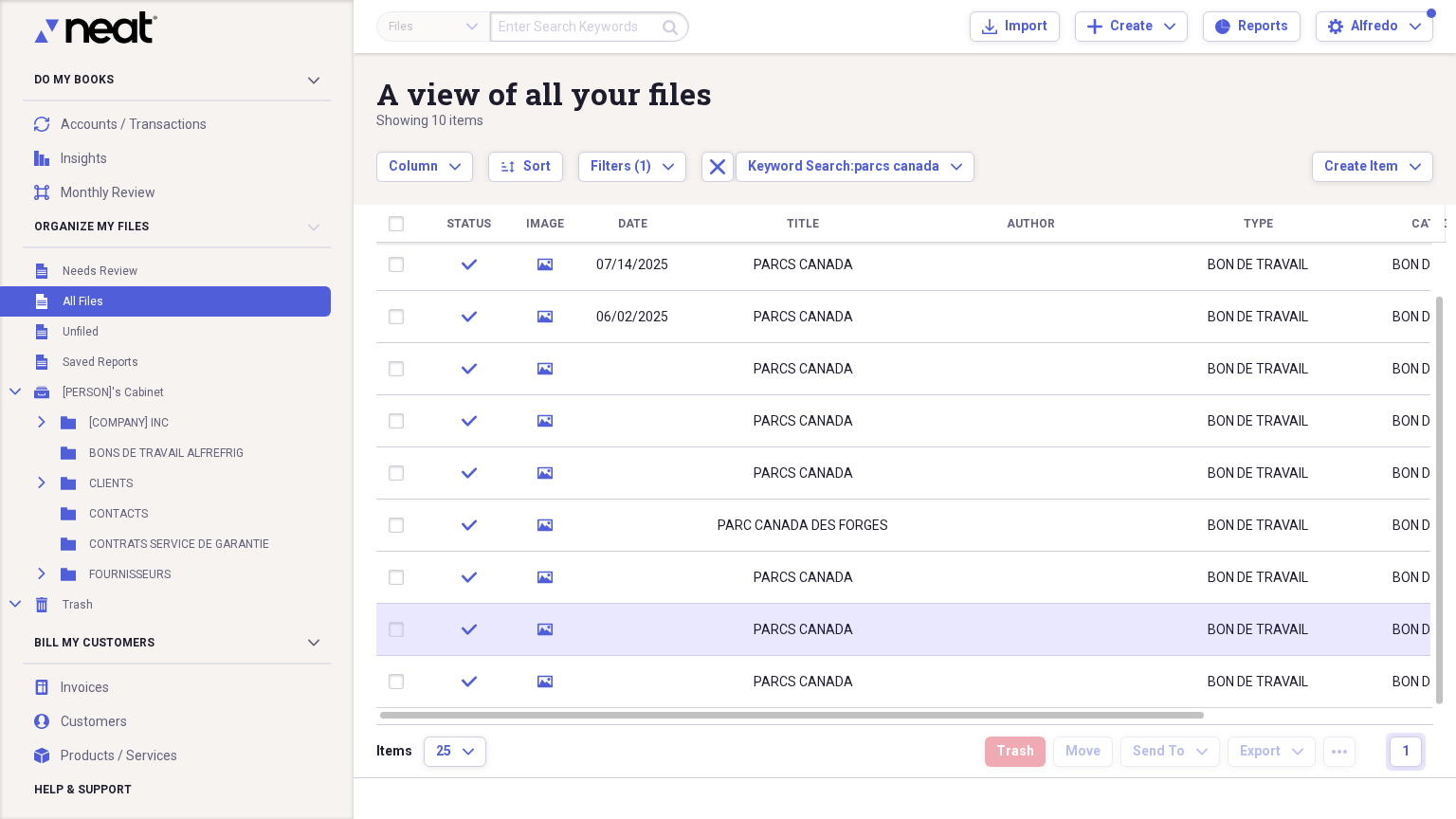 click on "PARCS CANADA" at bounding box center (803, 629) 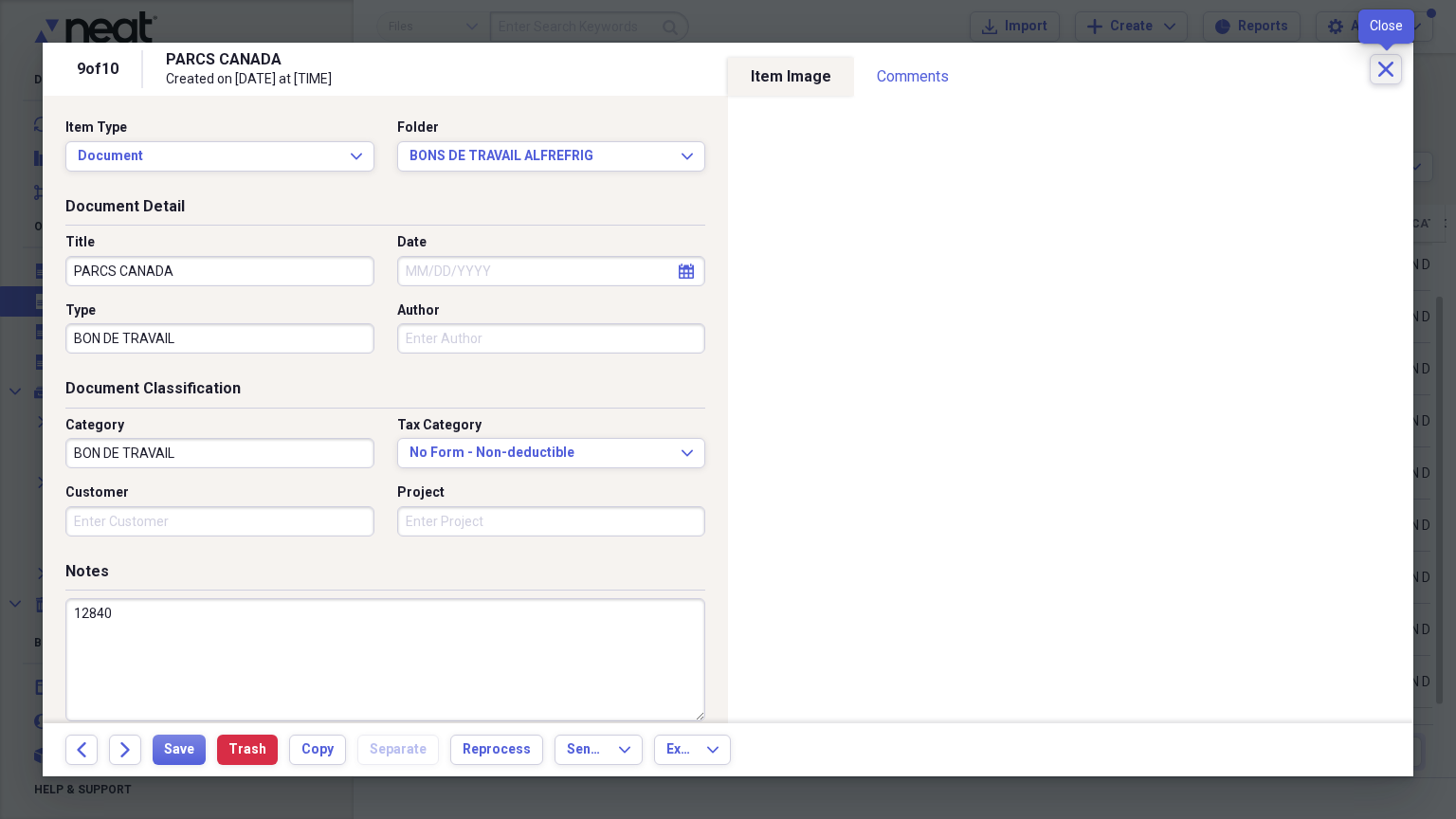 click on "Close" 